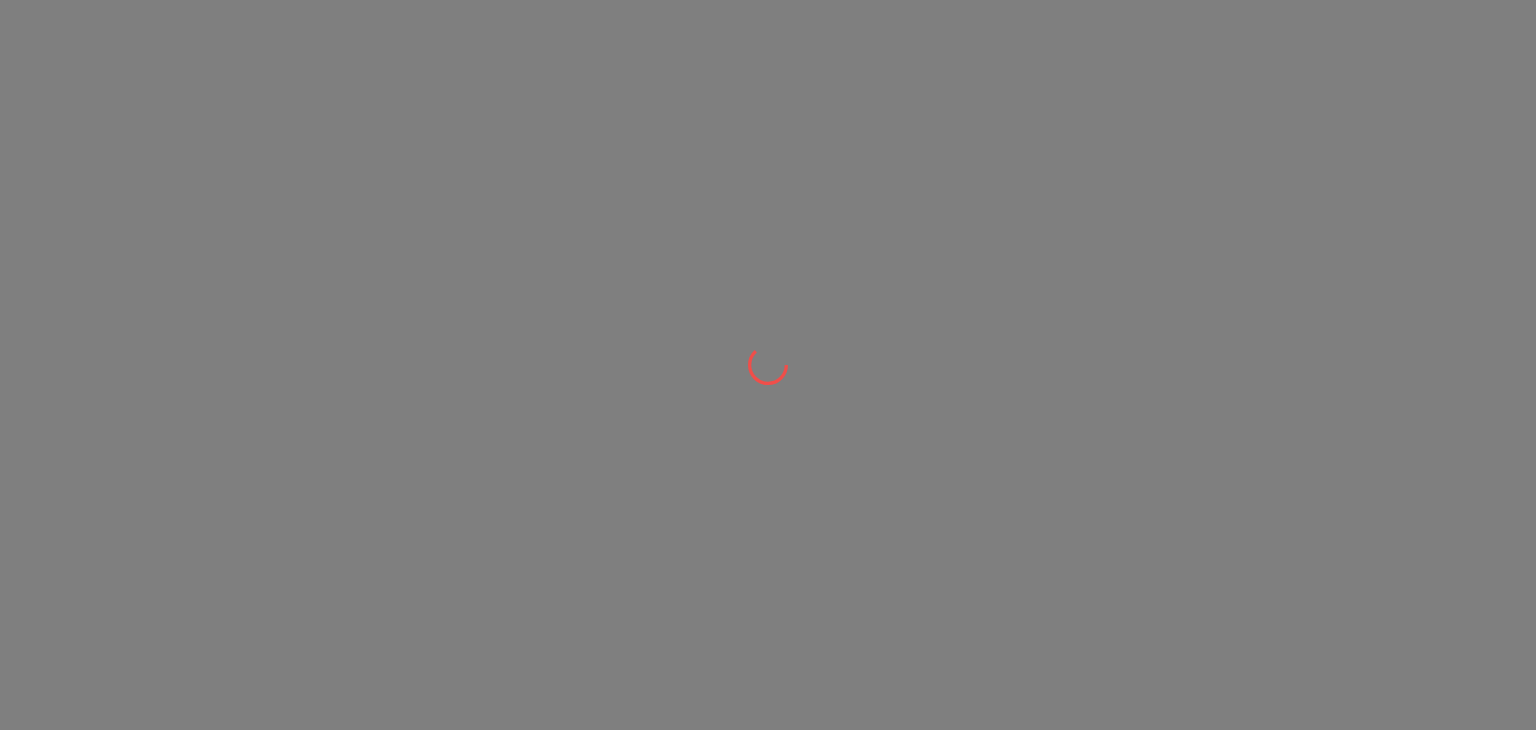scroll, scrollTop: 0, scrollLeft: 0, axis: both 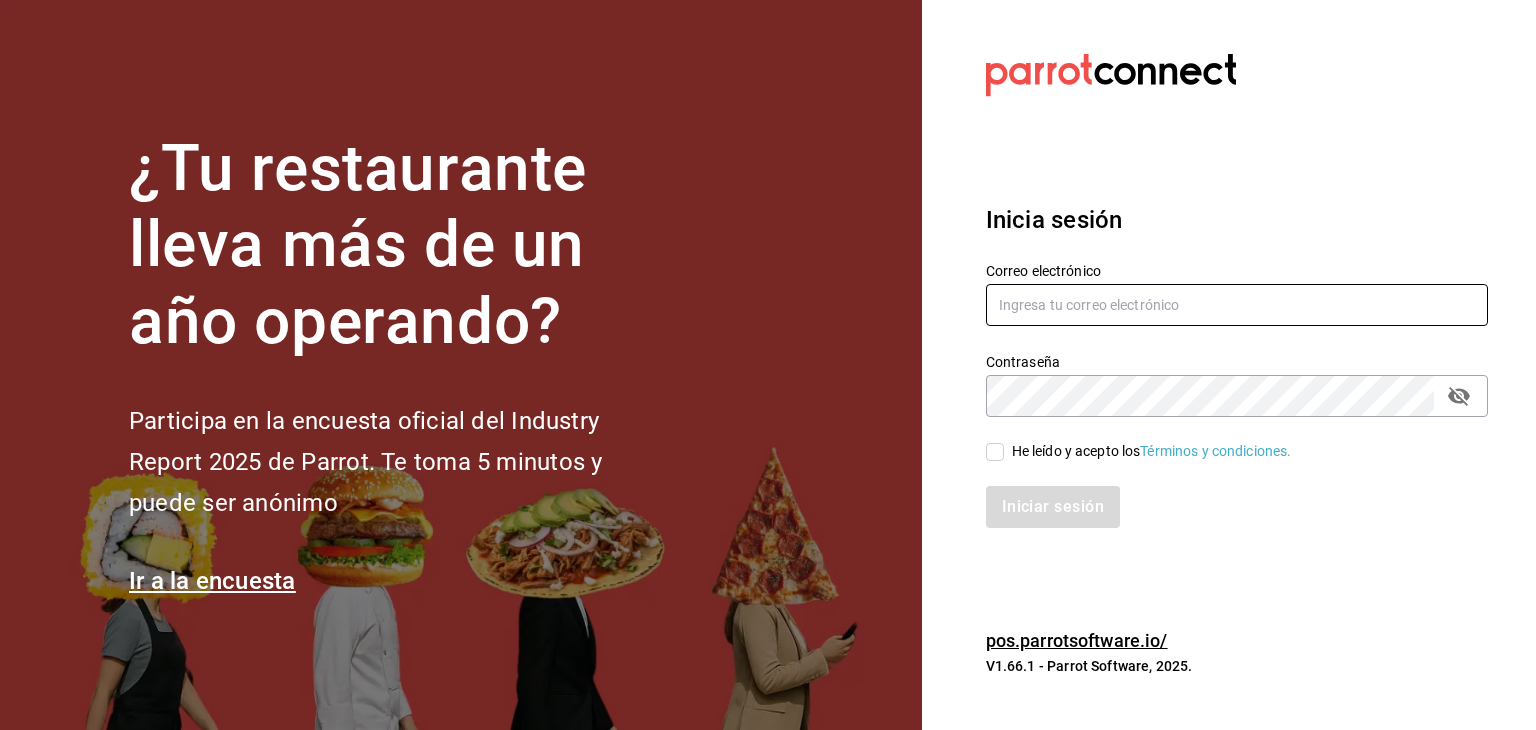 type on "brenda.arizpe@karzo.mx" 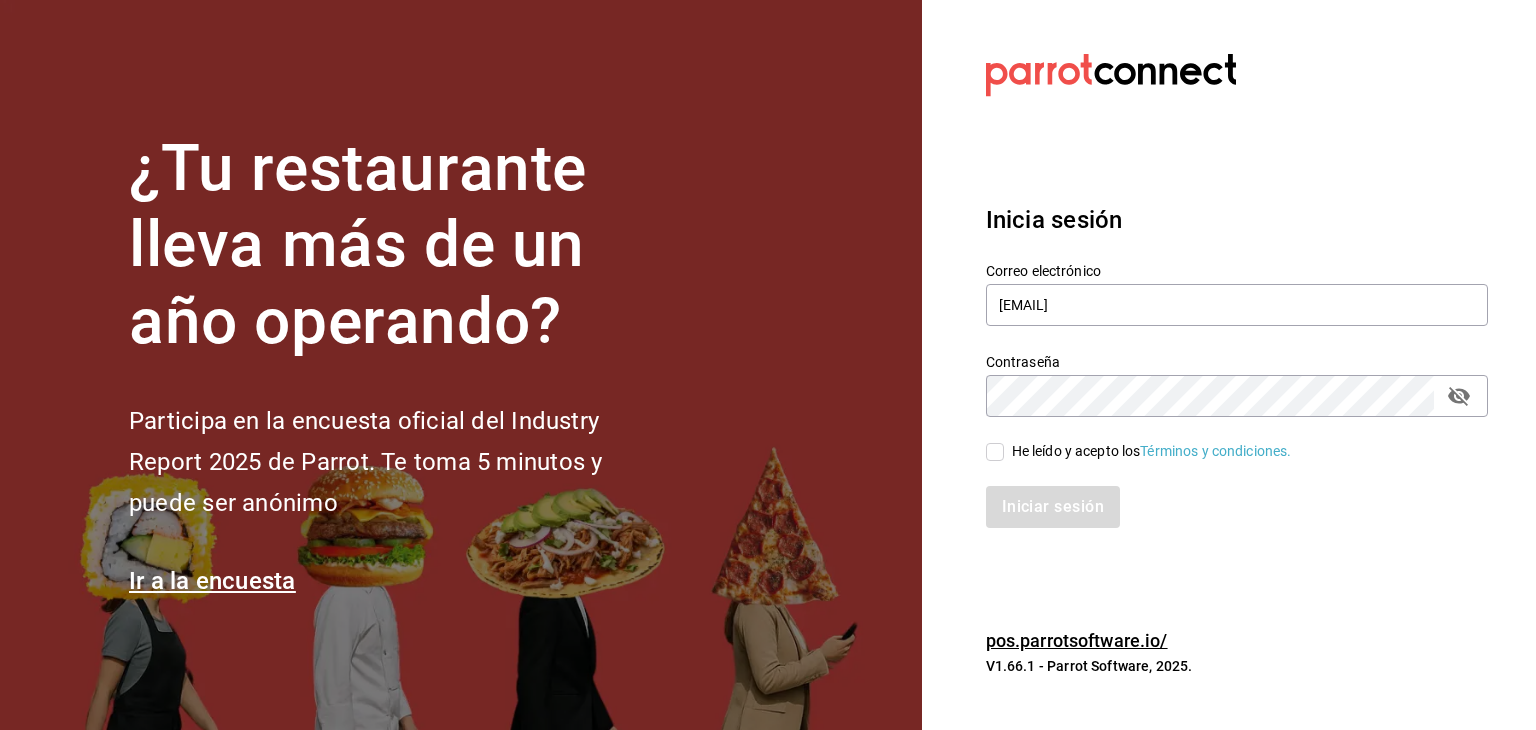 click on "He leído y acepto los  Términos y condiciones." at bounding box center [995, 452] 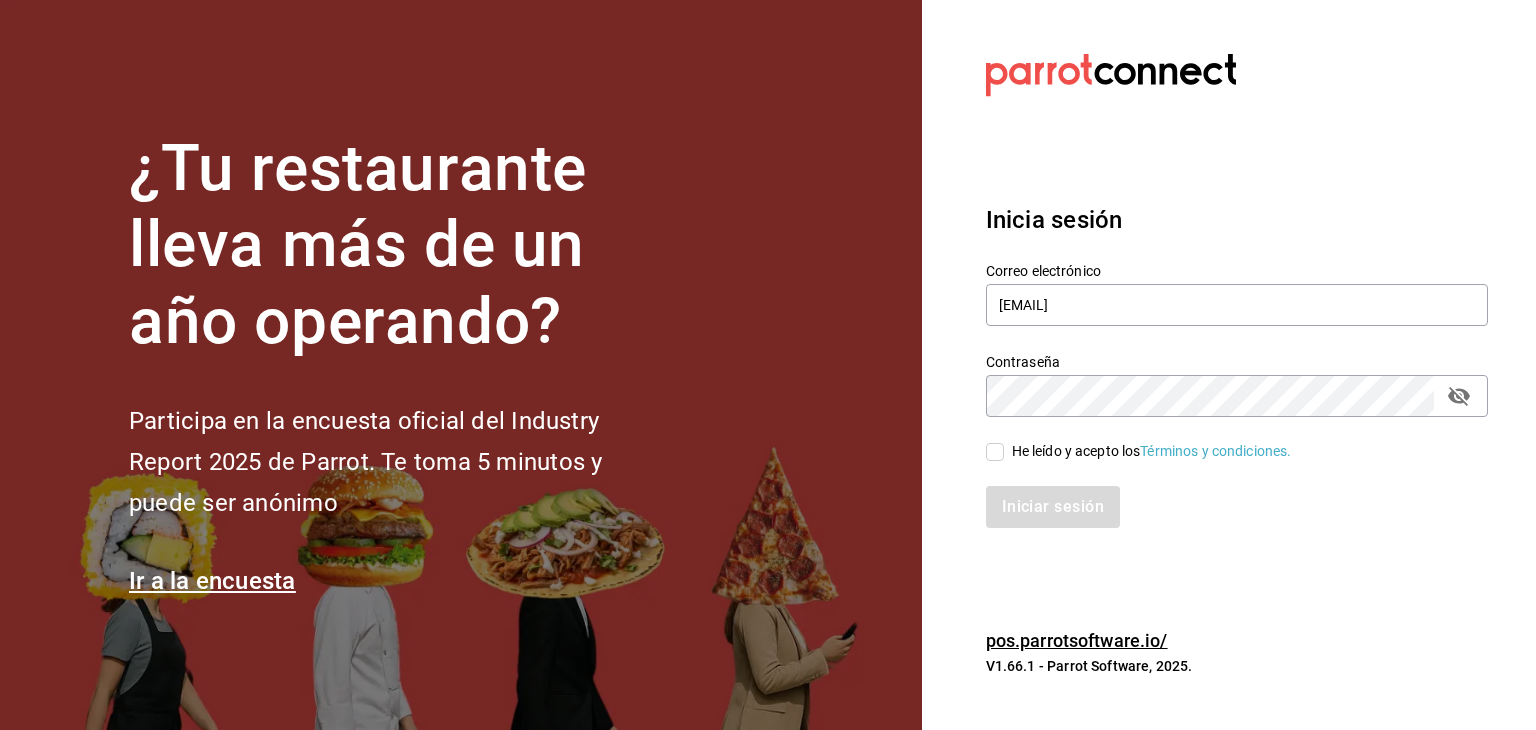 checkbox on "true" 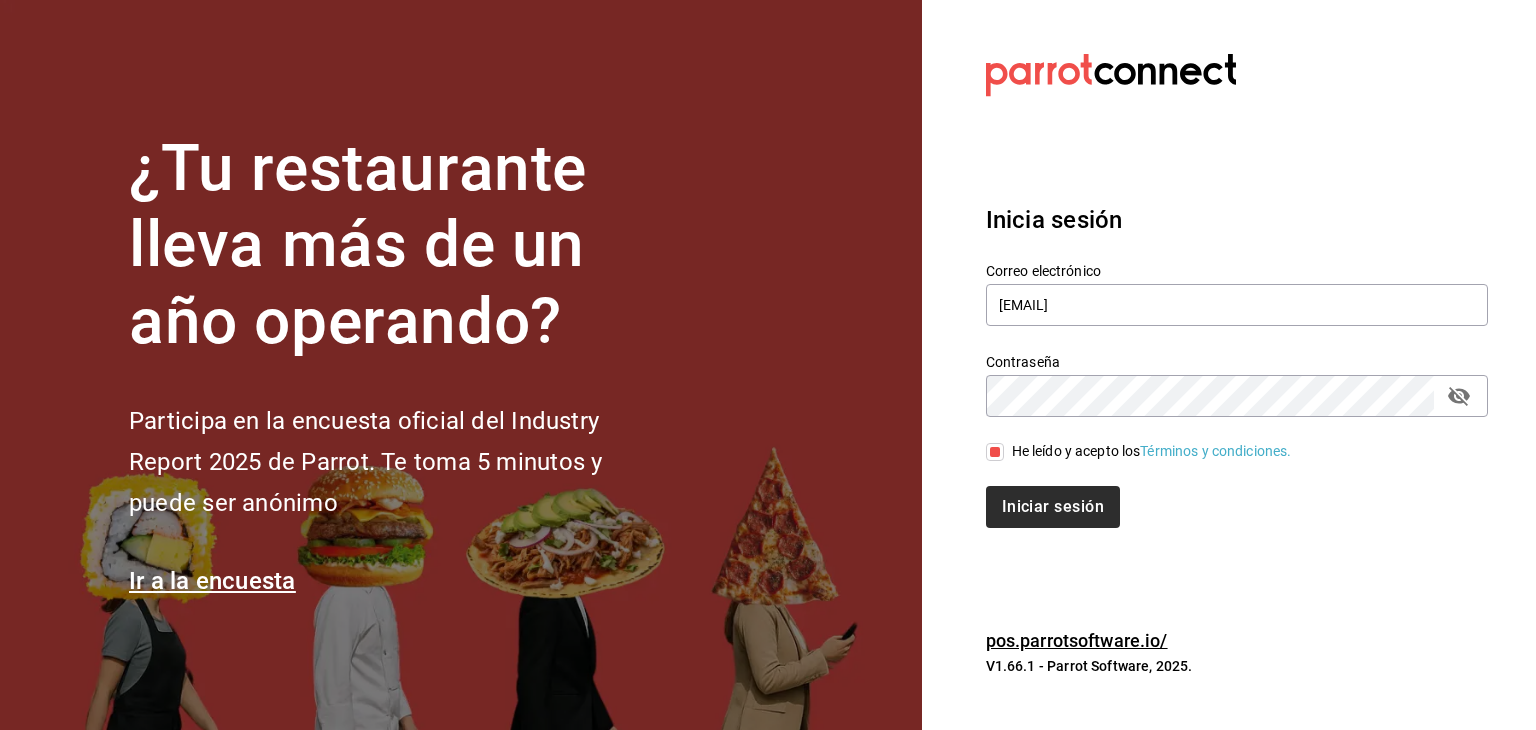 click on "Iniciar sesión" at bounding box center (1053, 507) 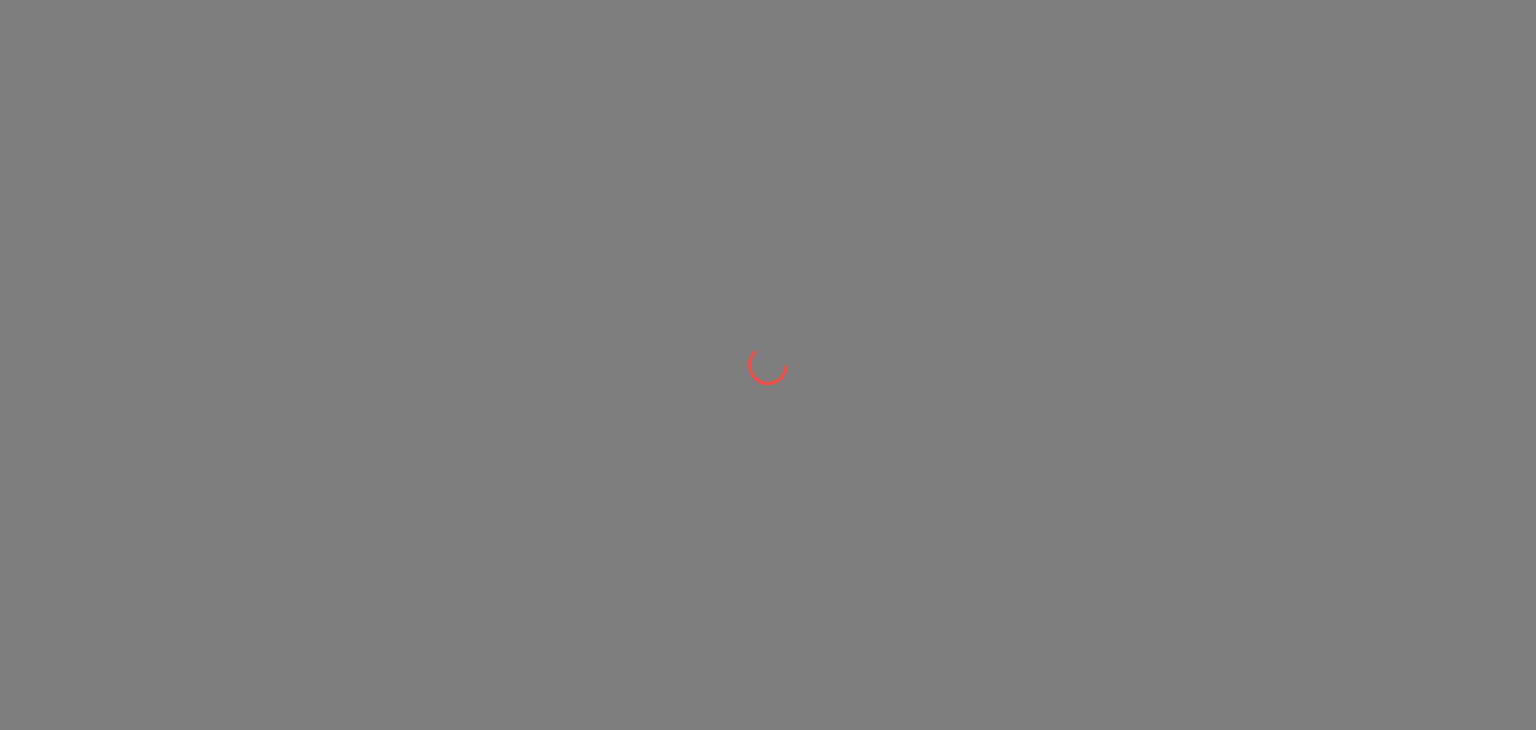 scroll, scrollTop: 0, scrollLeft: 0, axis: both 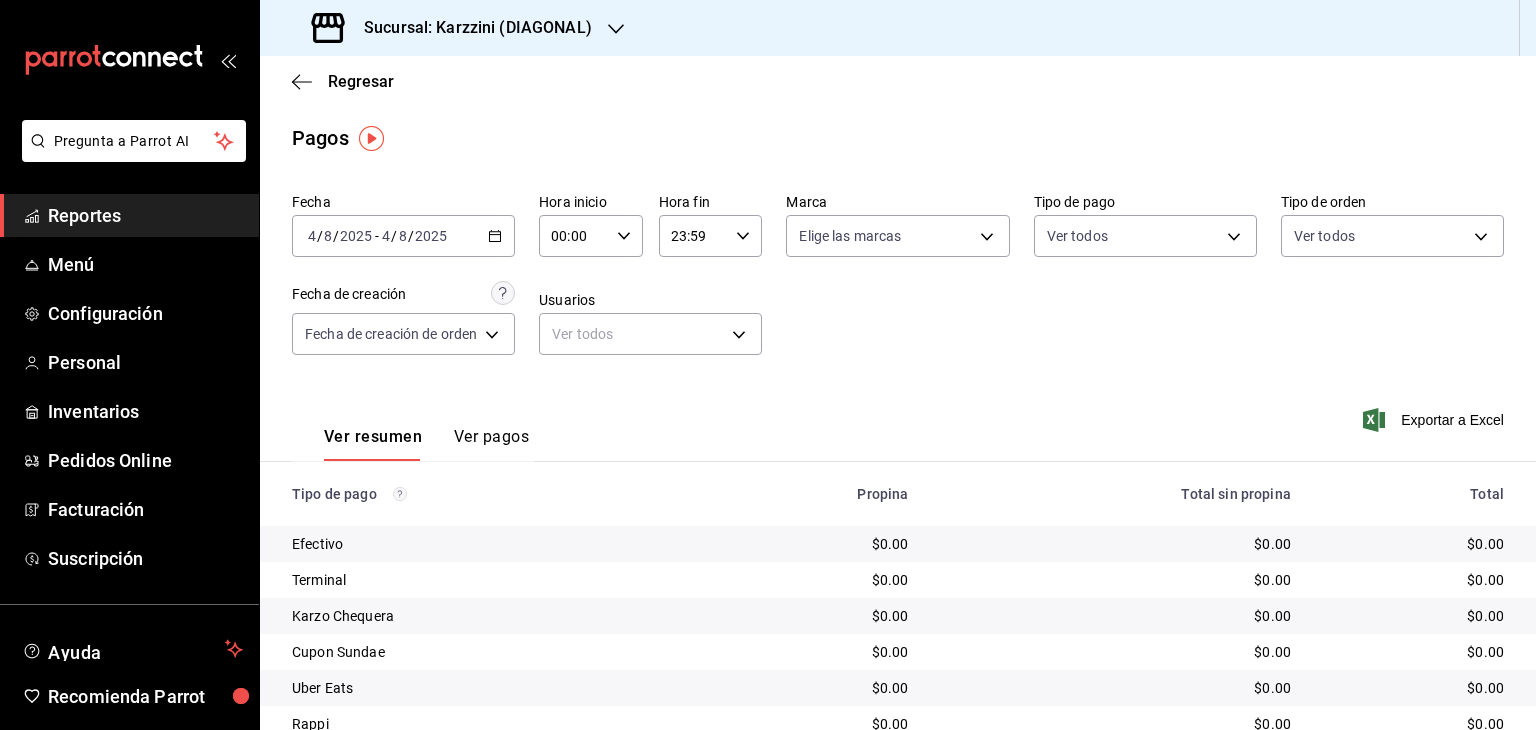 click 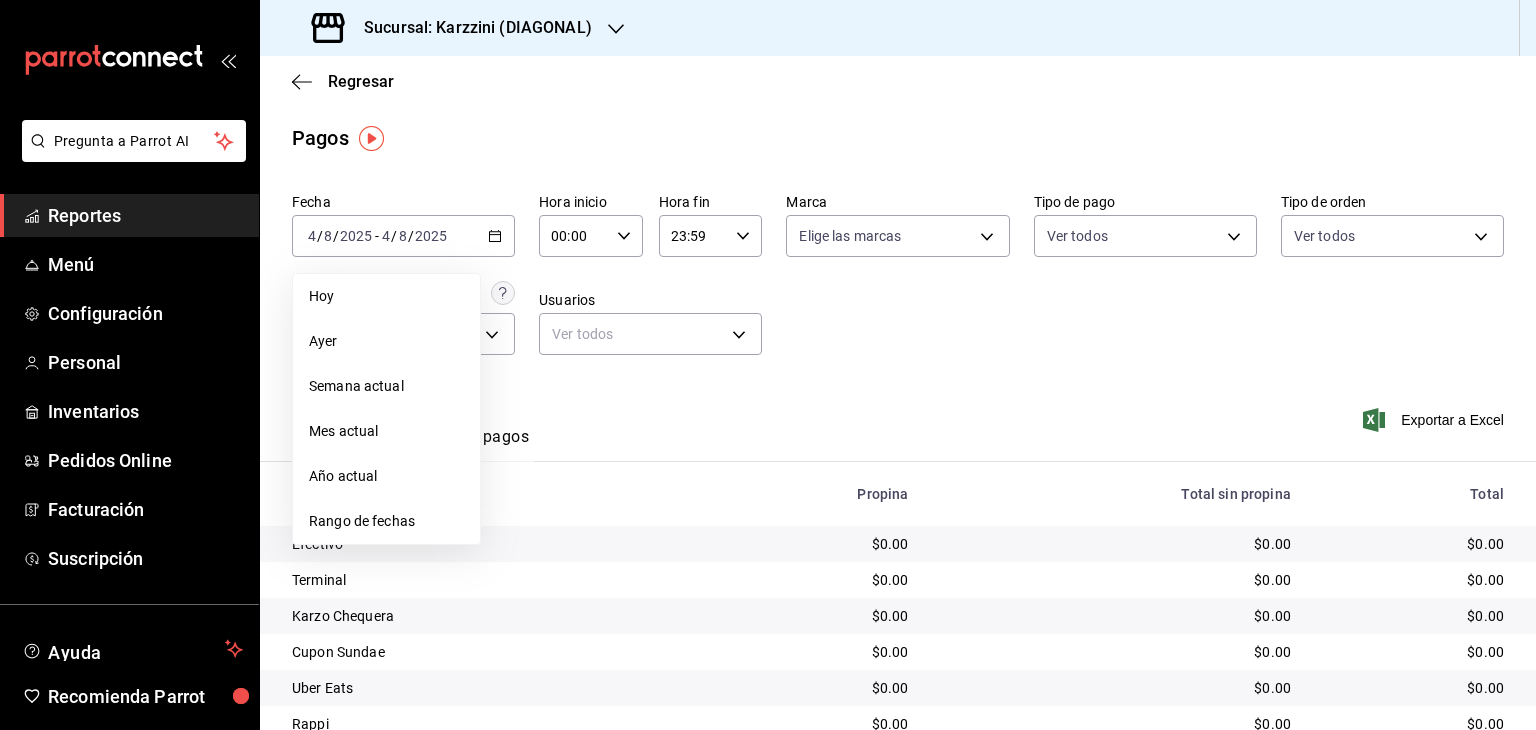 click 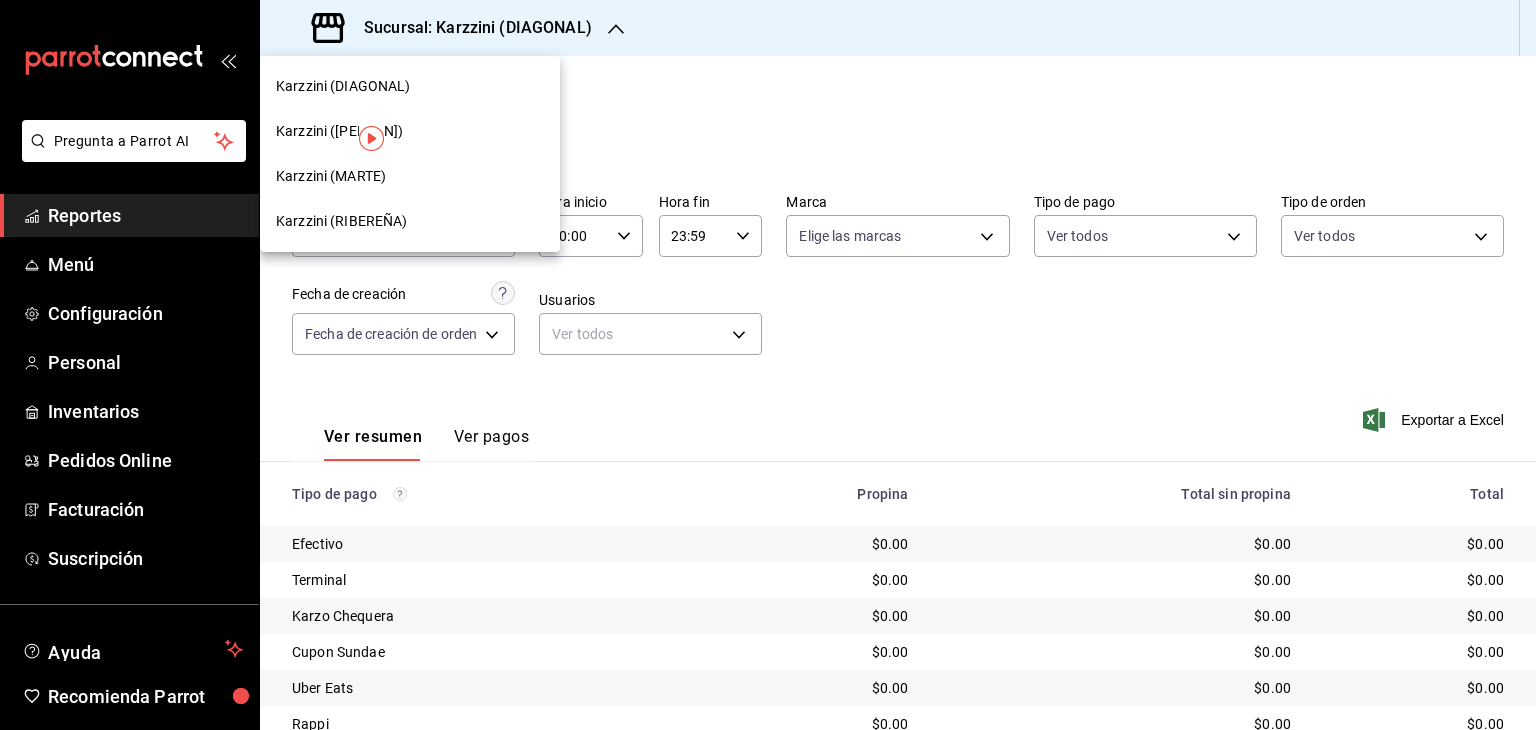 drag, startPoint x: 619, startPoint y: 26, endPoint x: 429, endPoint y: 180, distance: 244.5731 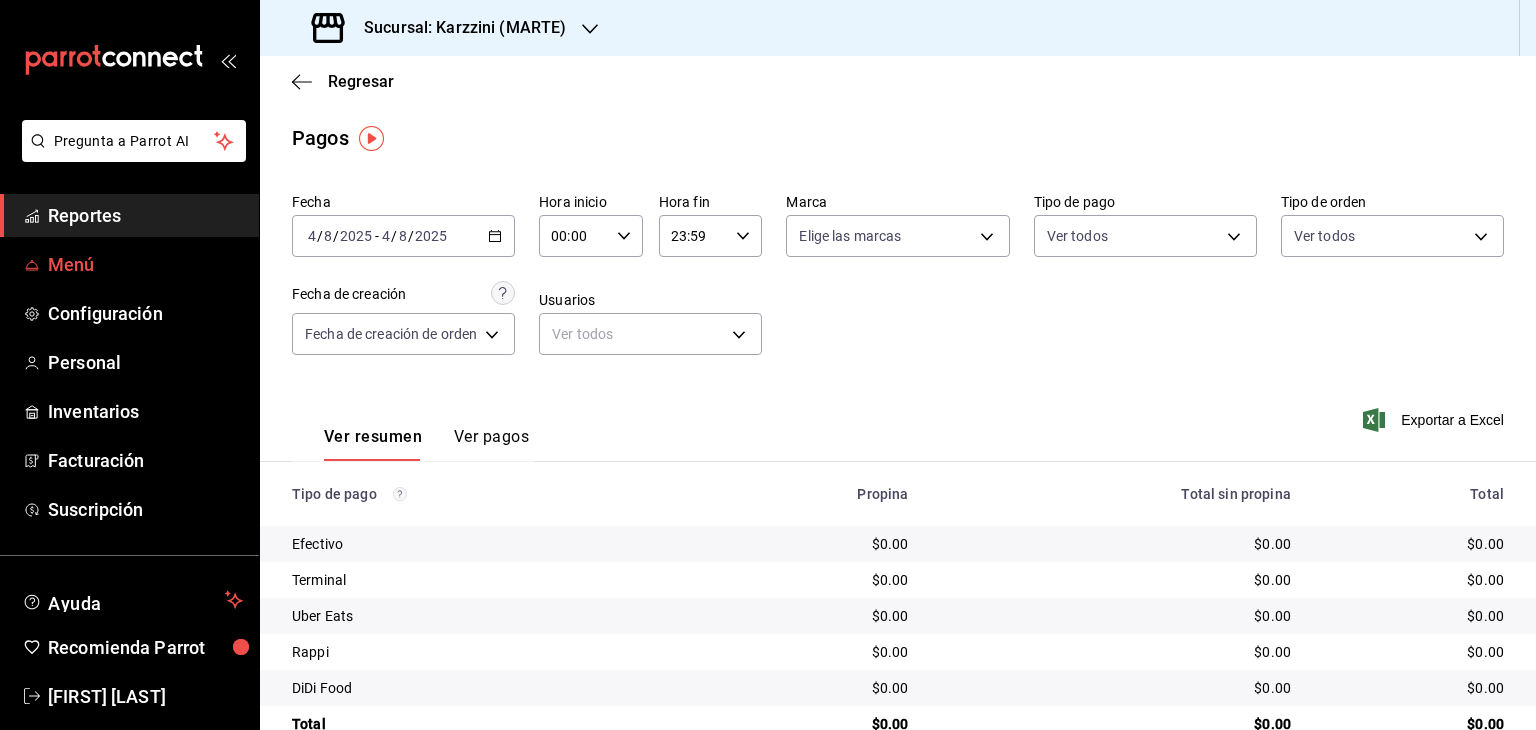 click on "Menú" at bounding box center [145, 264] 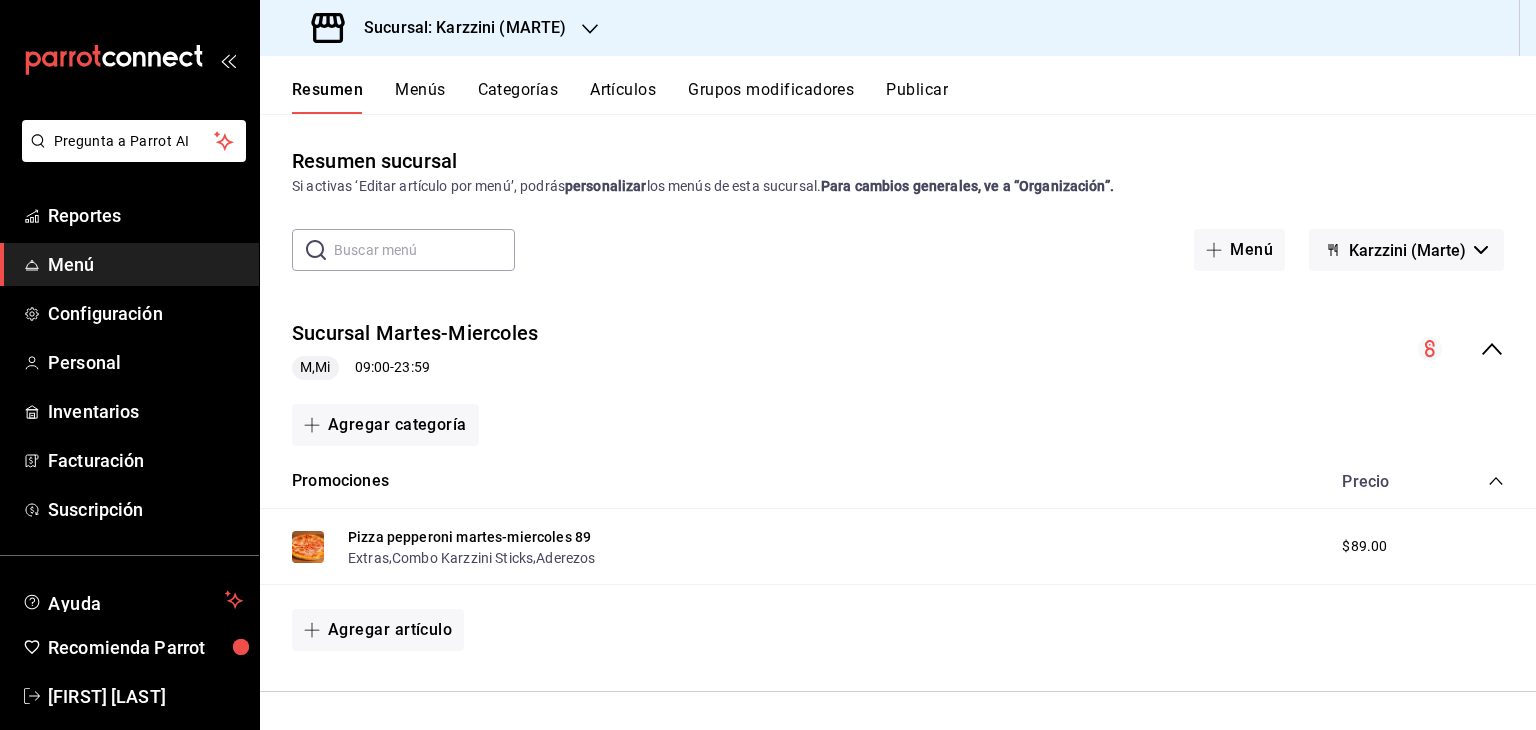 click on "Grupos modificadores" at bounding box center (771, 97) 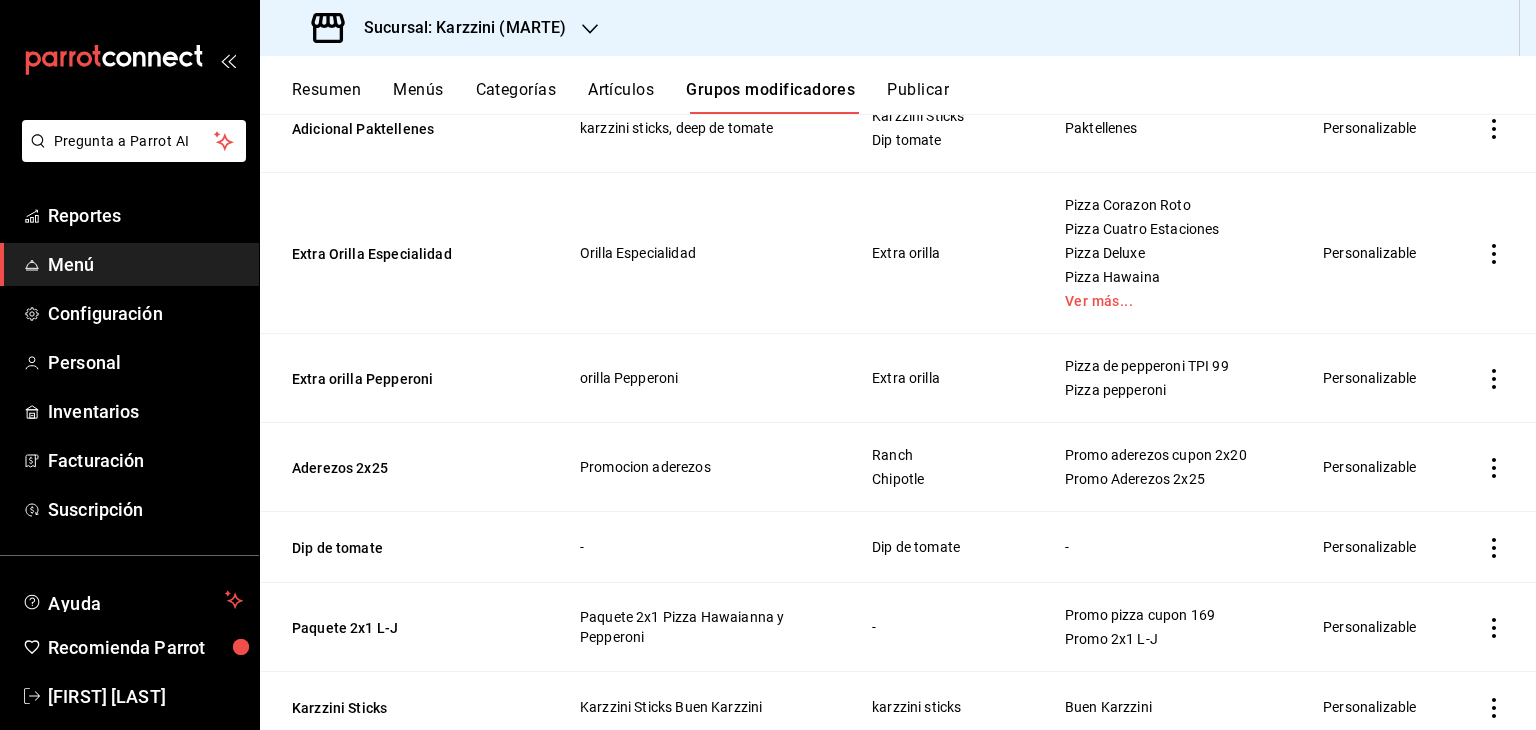 scroll, scrollTop: 906, scrollLeft: 0, axis: vertical 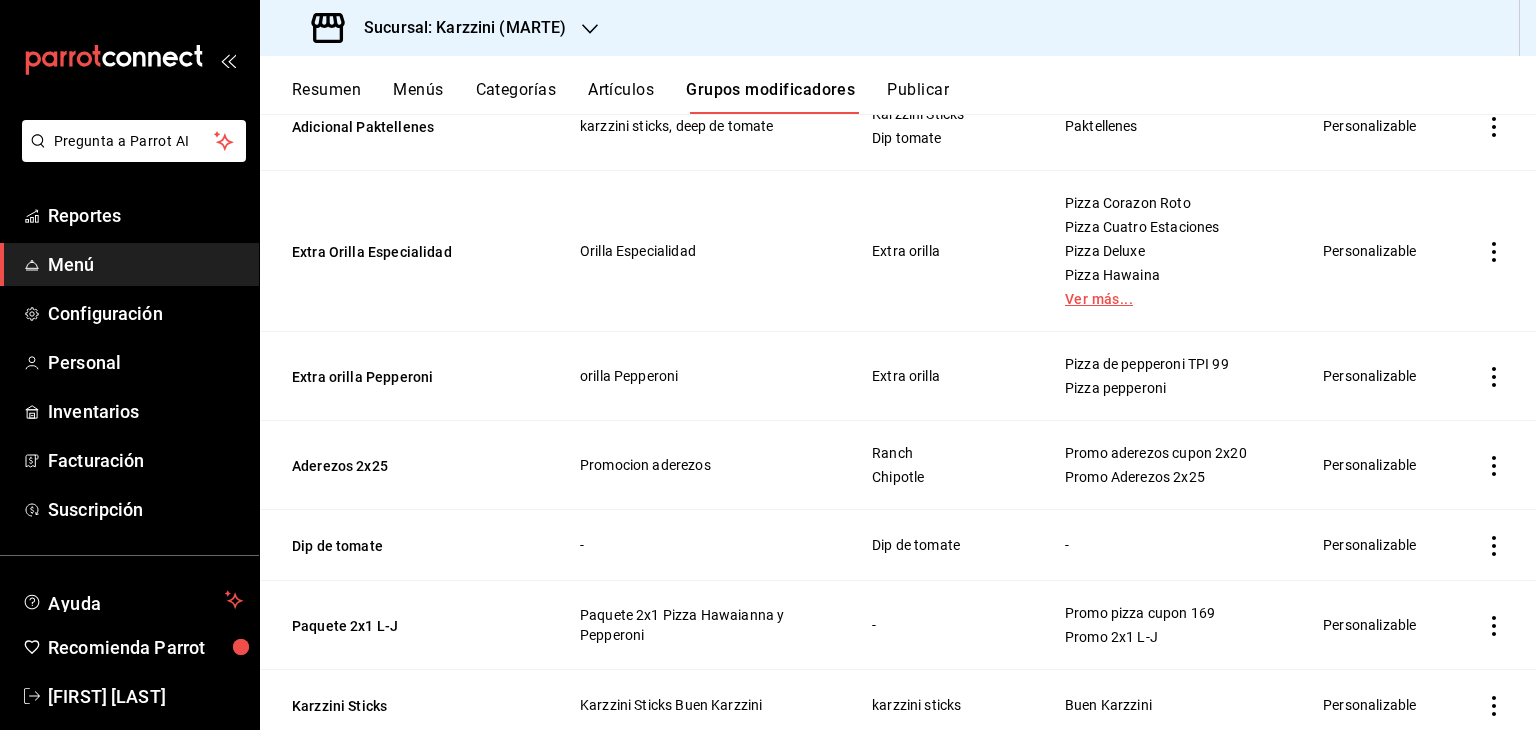 click on "Ver más..." at bounding box center [1169, 299] 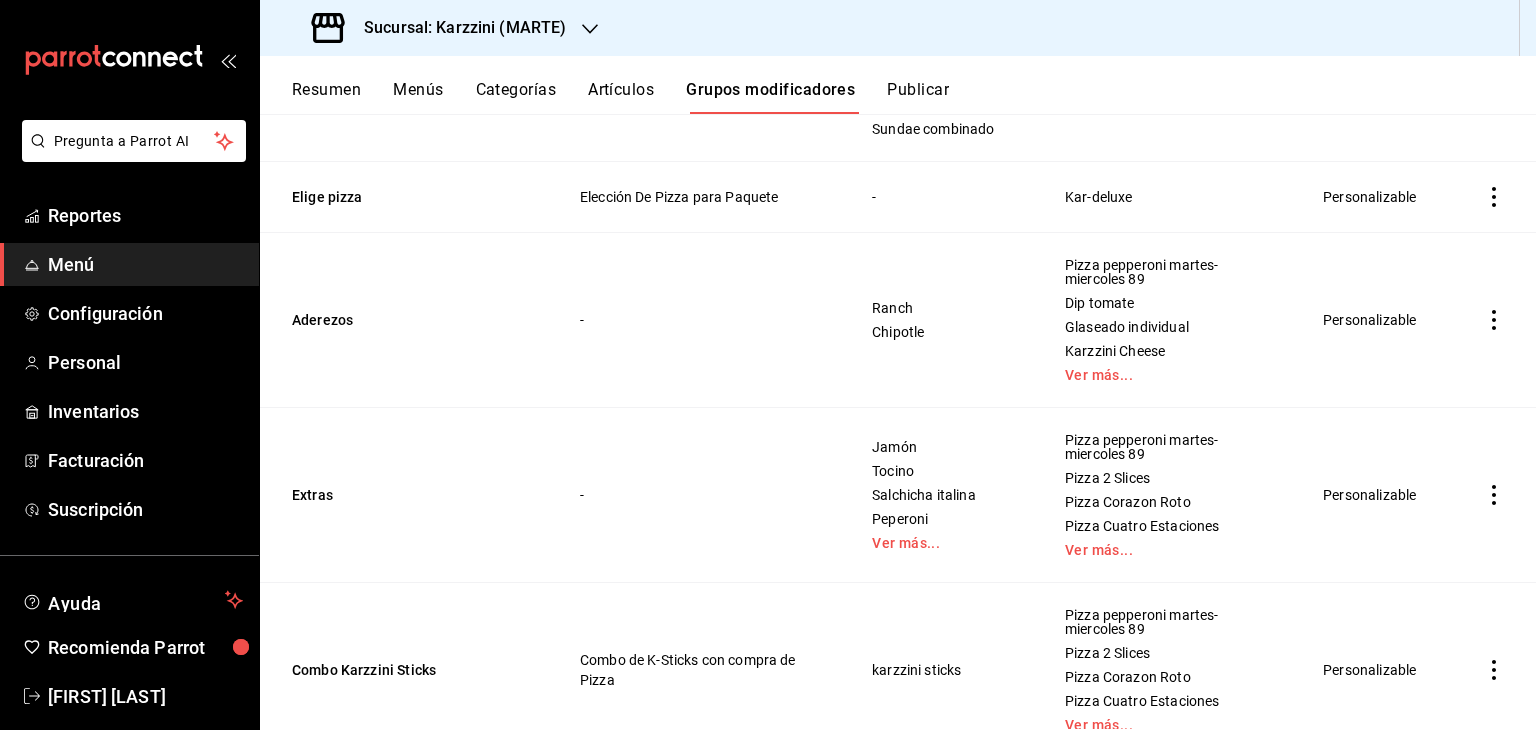 scroll, scrollTop: 1968, scrollLeft: 0, axis: vertical 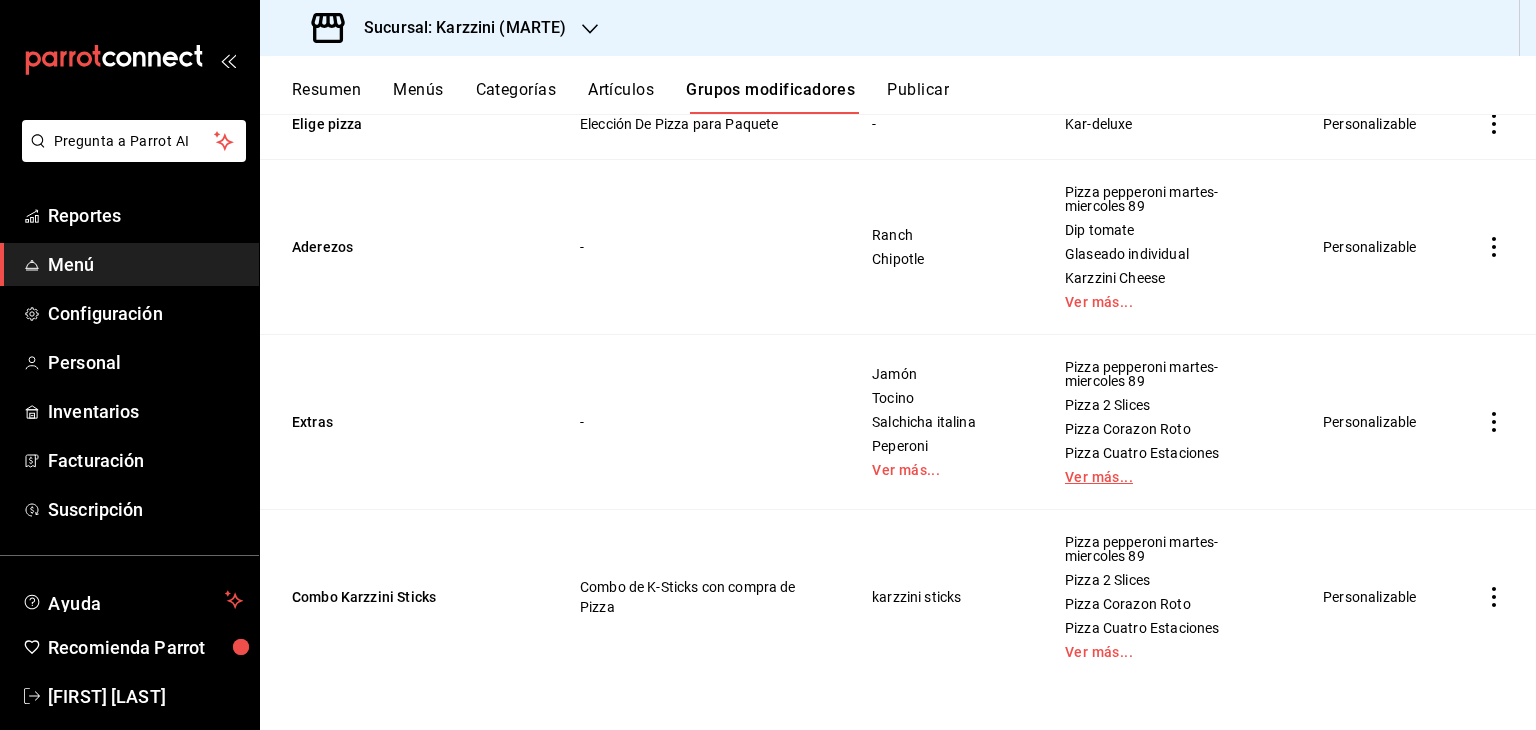 click on "Ver más..." at bounding box center (1169, 477) 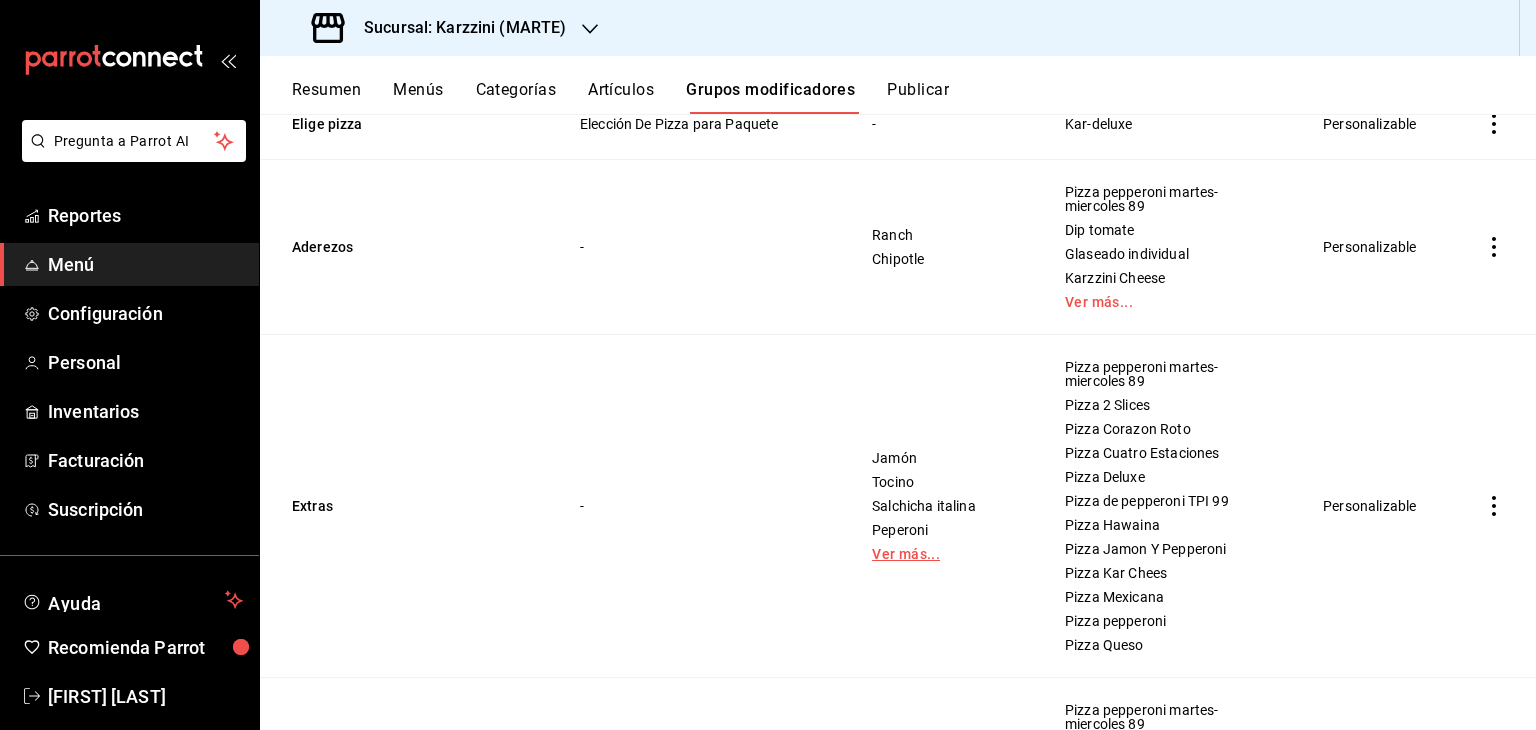 click on "Ver más..." at bounding box center (943, 554) 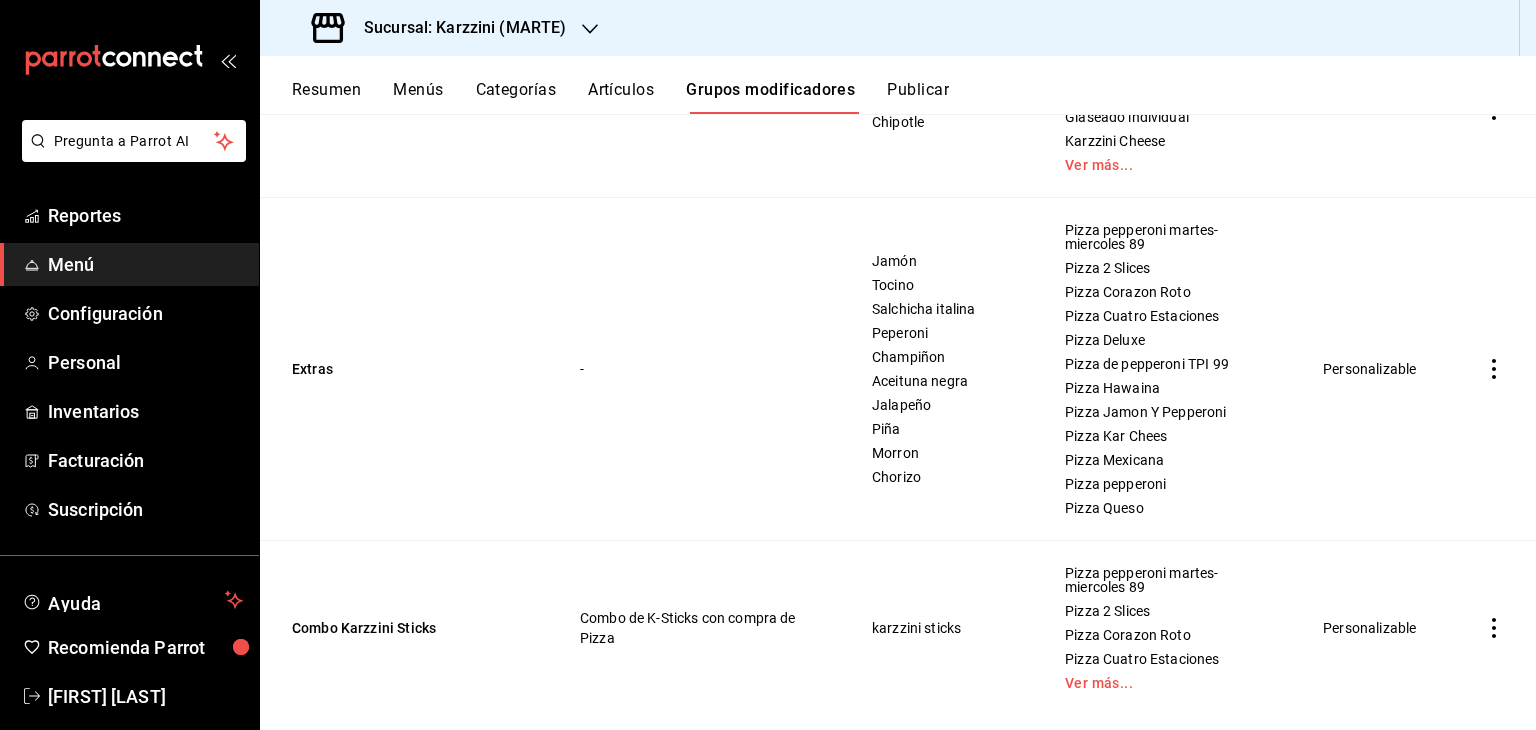 scroll, scrollTop: 2136, scrollLeft: 0, axis: vertical 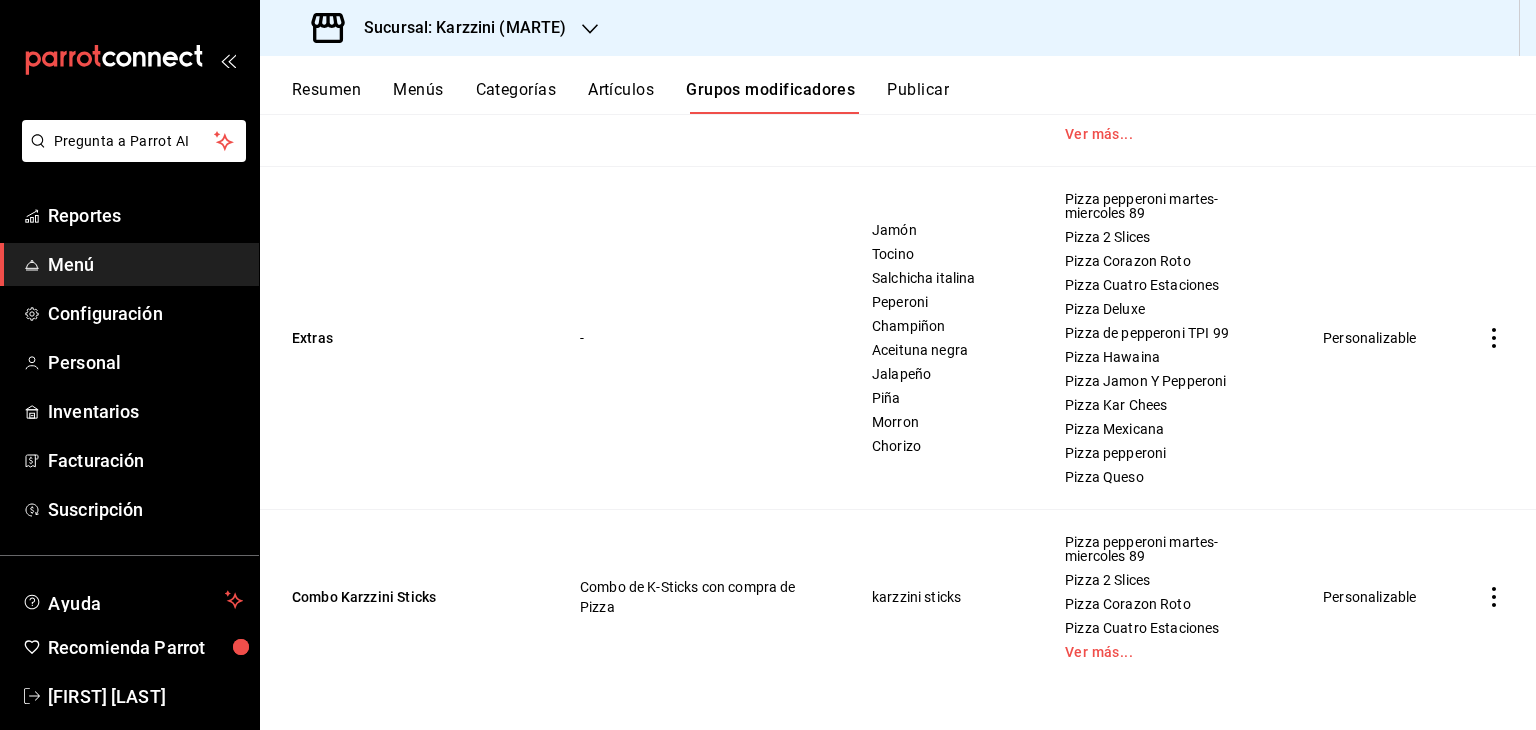 click 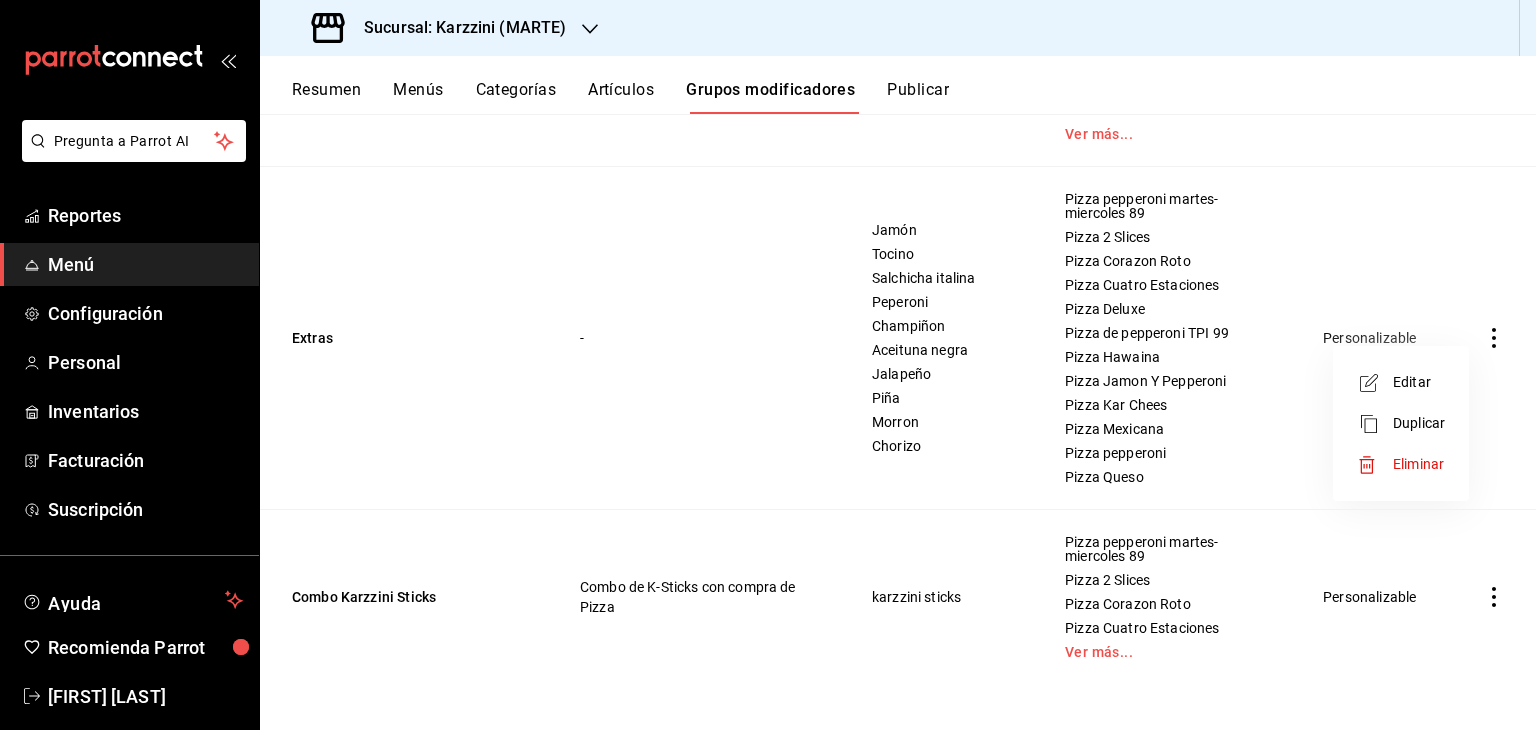 click on "Editar" at bounding box center (1419, 382) 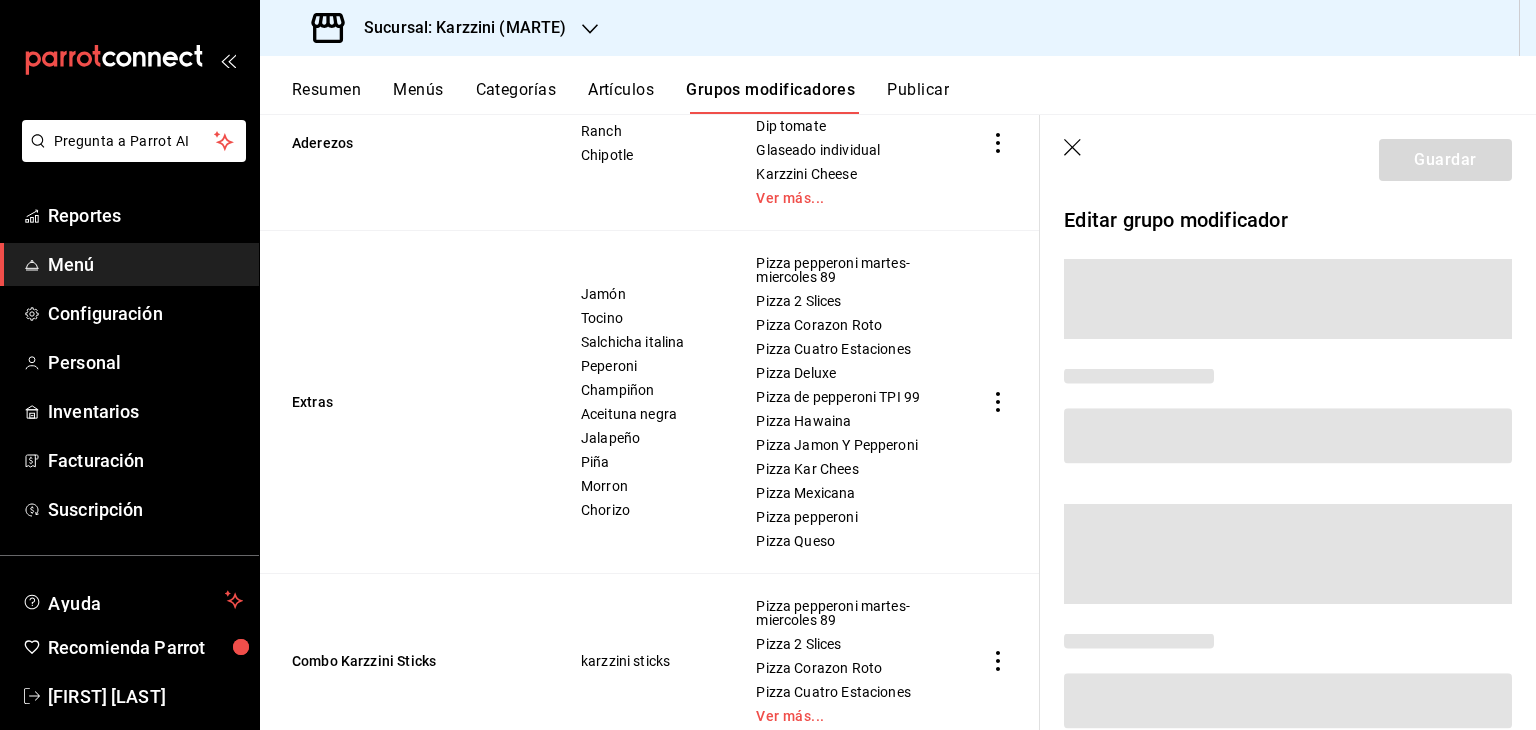 scroll, scrollTop: 2078, scrollLeft: 0, axis: vertical 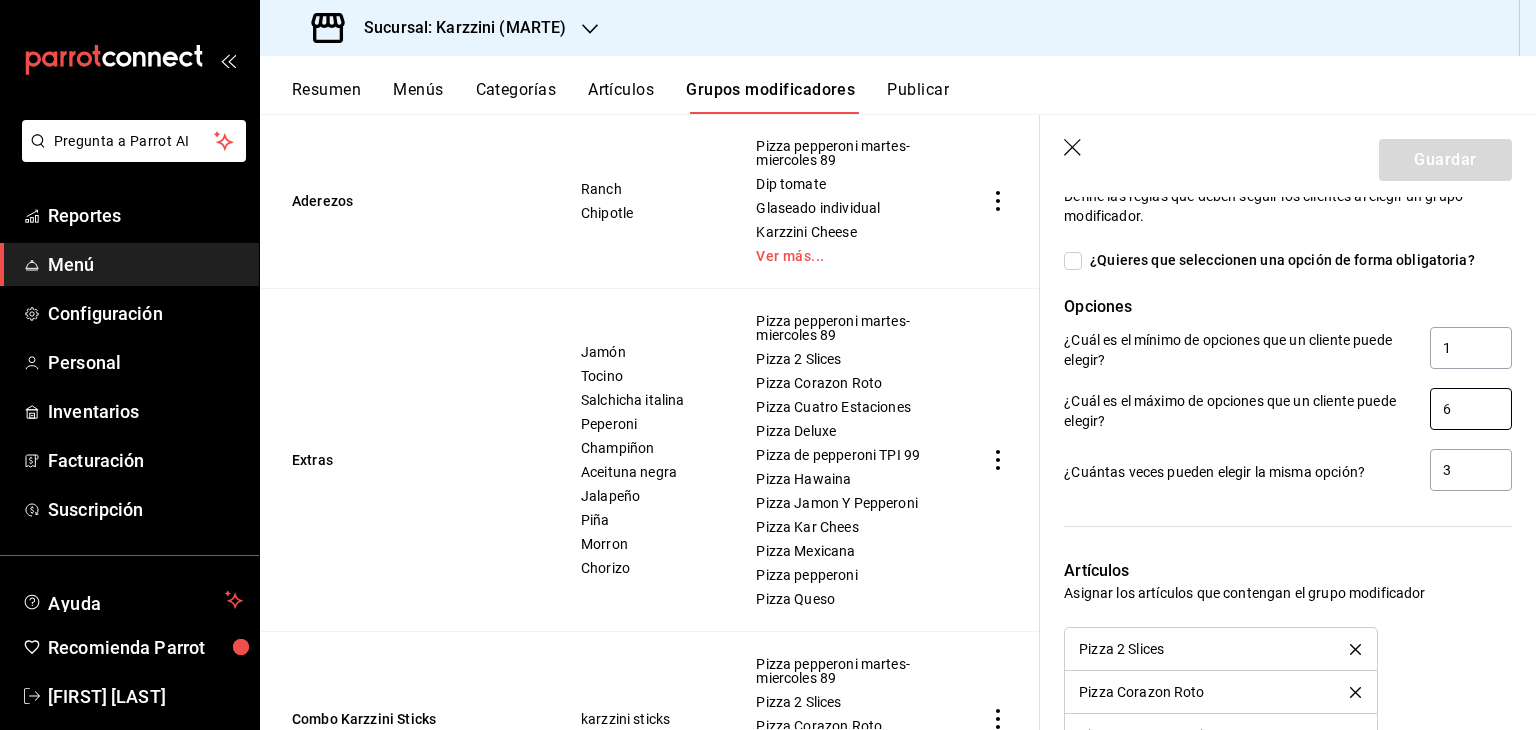 click on "6" at bounding box center (1471, 409) 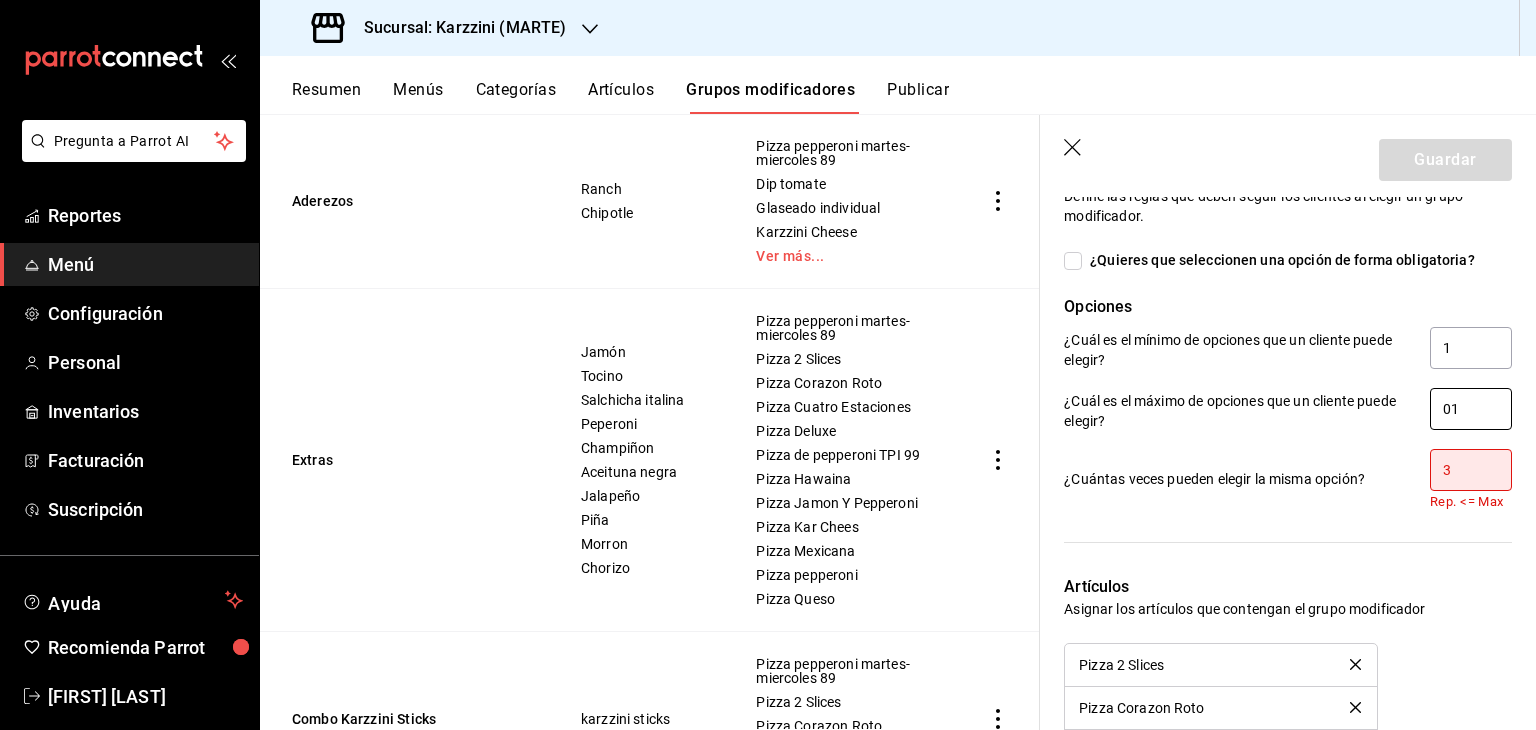 type on "0" 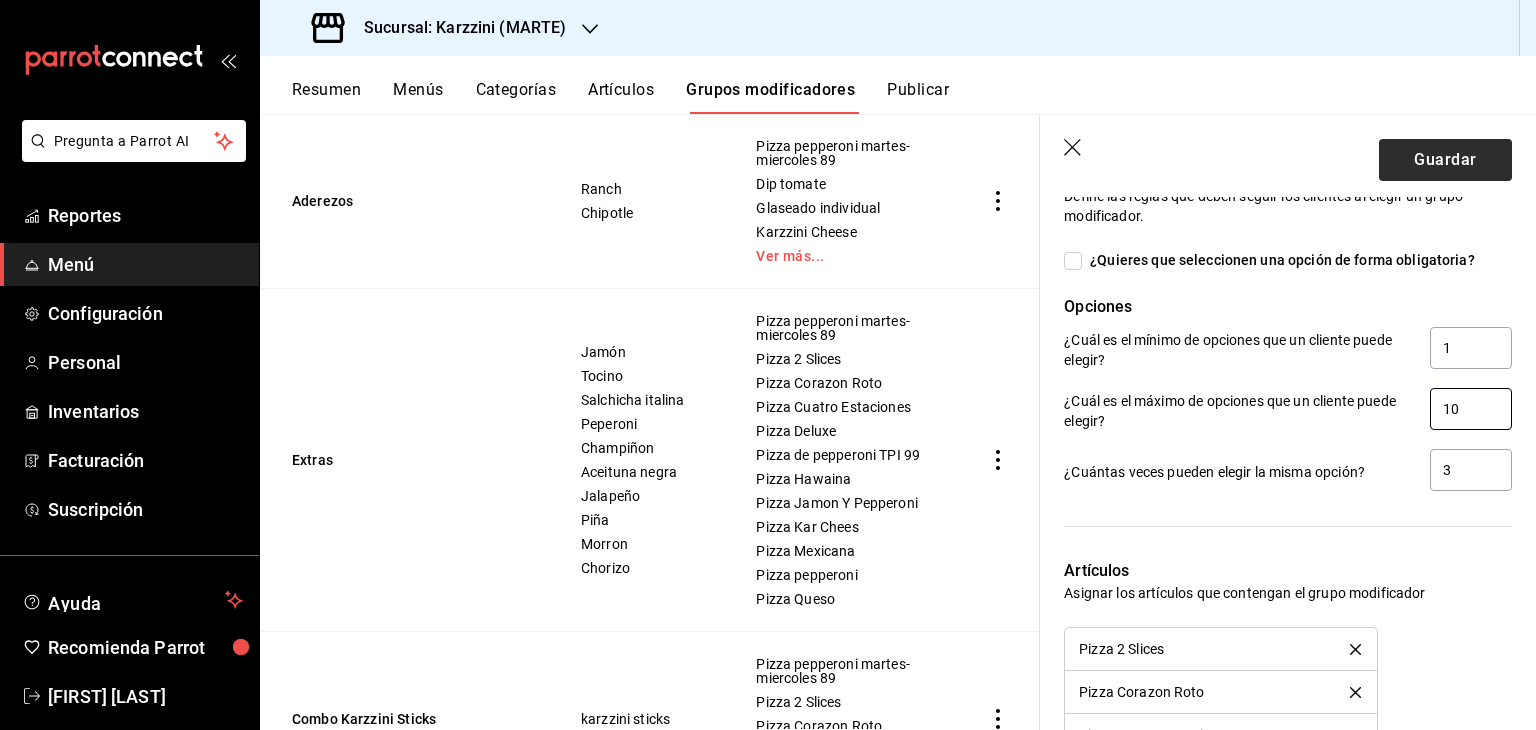 type on "10" 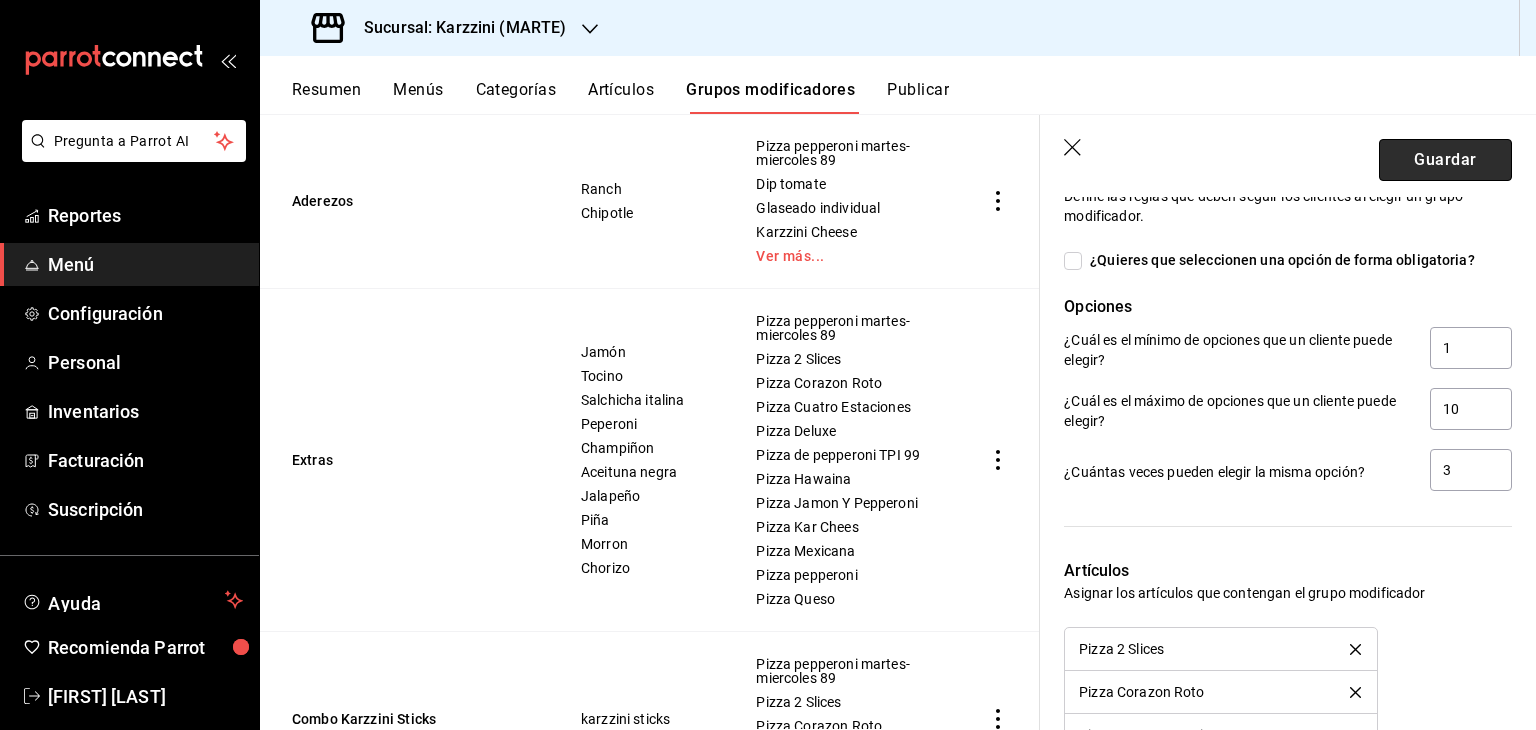 click on "Guardar" at bounding box center [1445, 160] 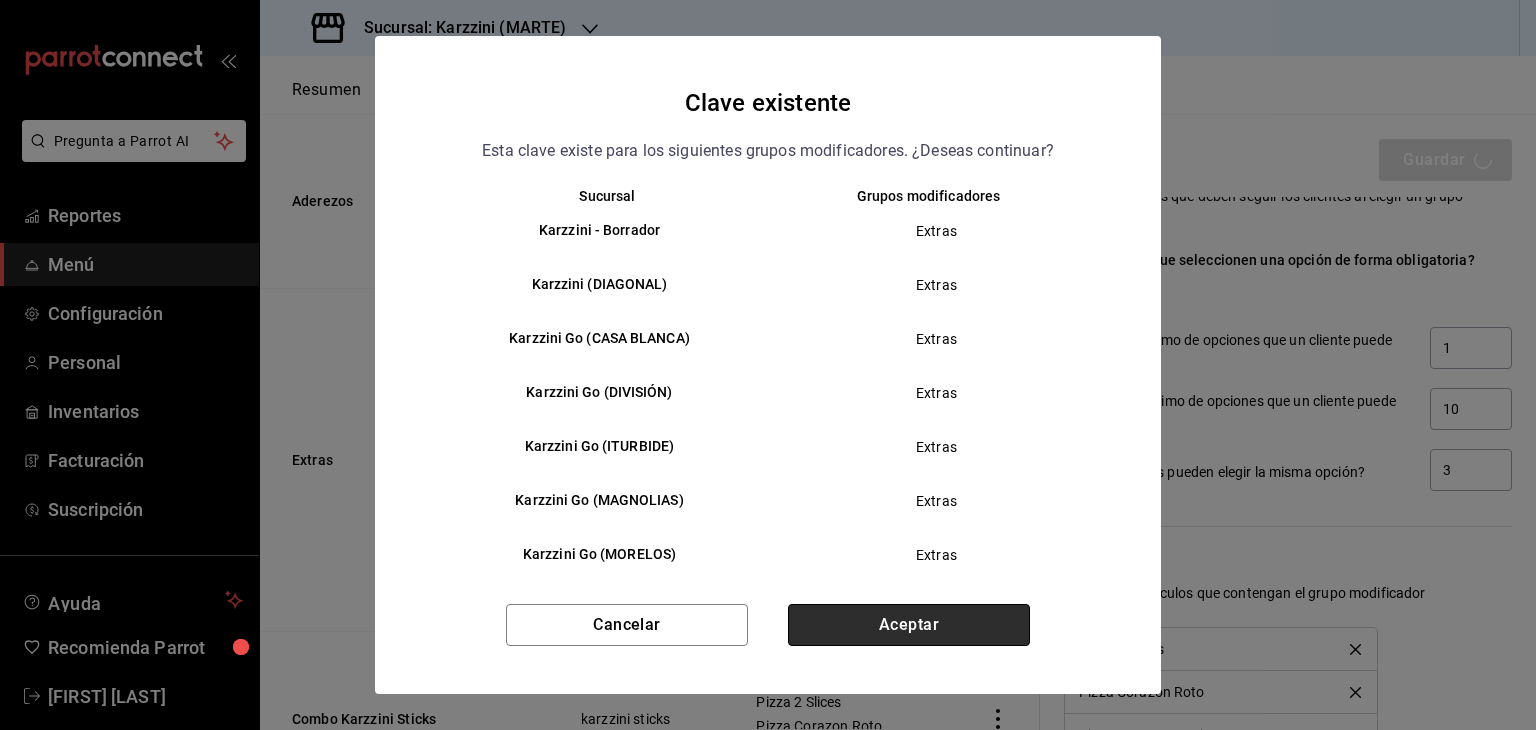 click on "Aceptar" at bounding box center (909, 625) 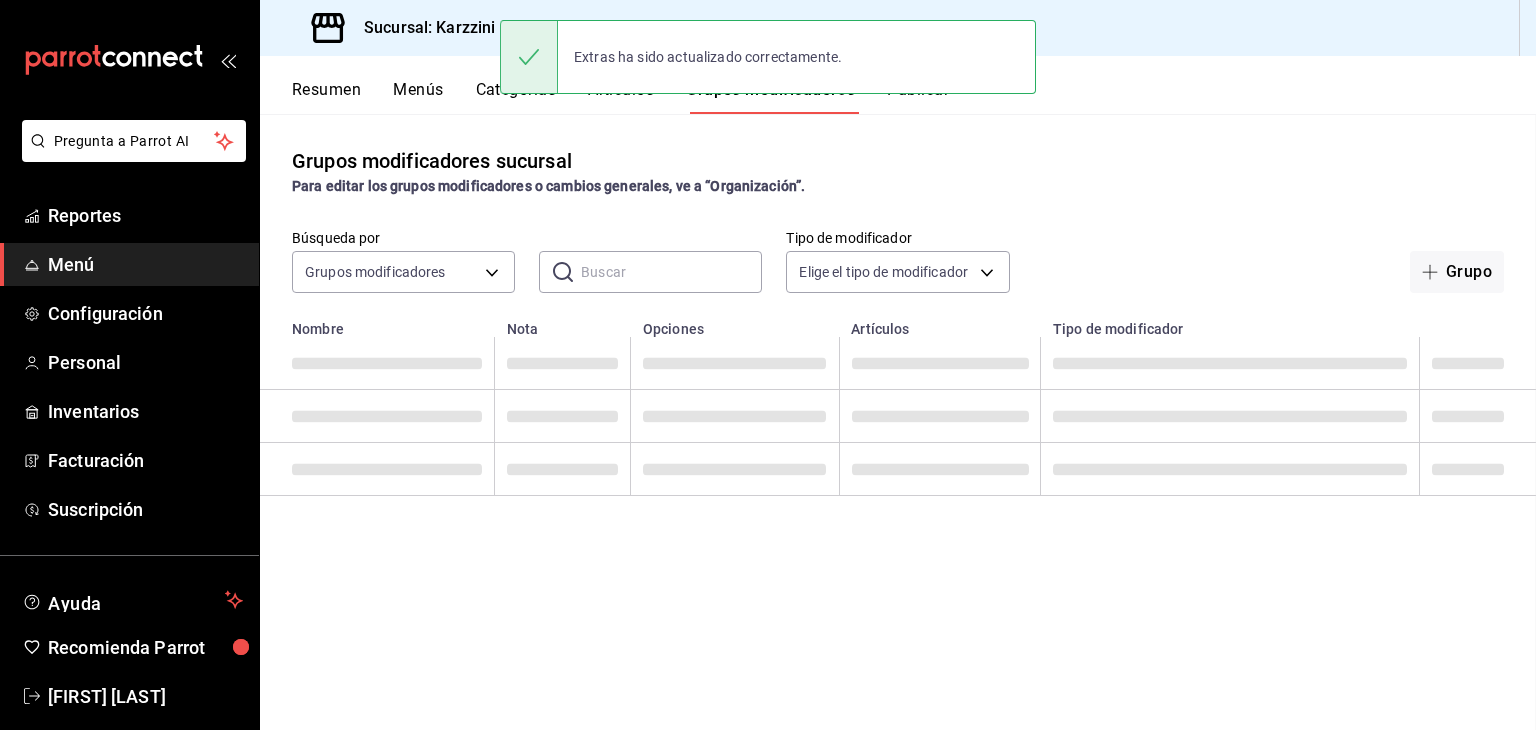 scroll, scrollTop: 0, scrollLeft: 0, axis: both 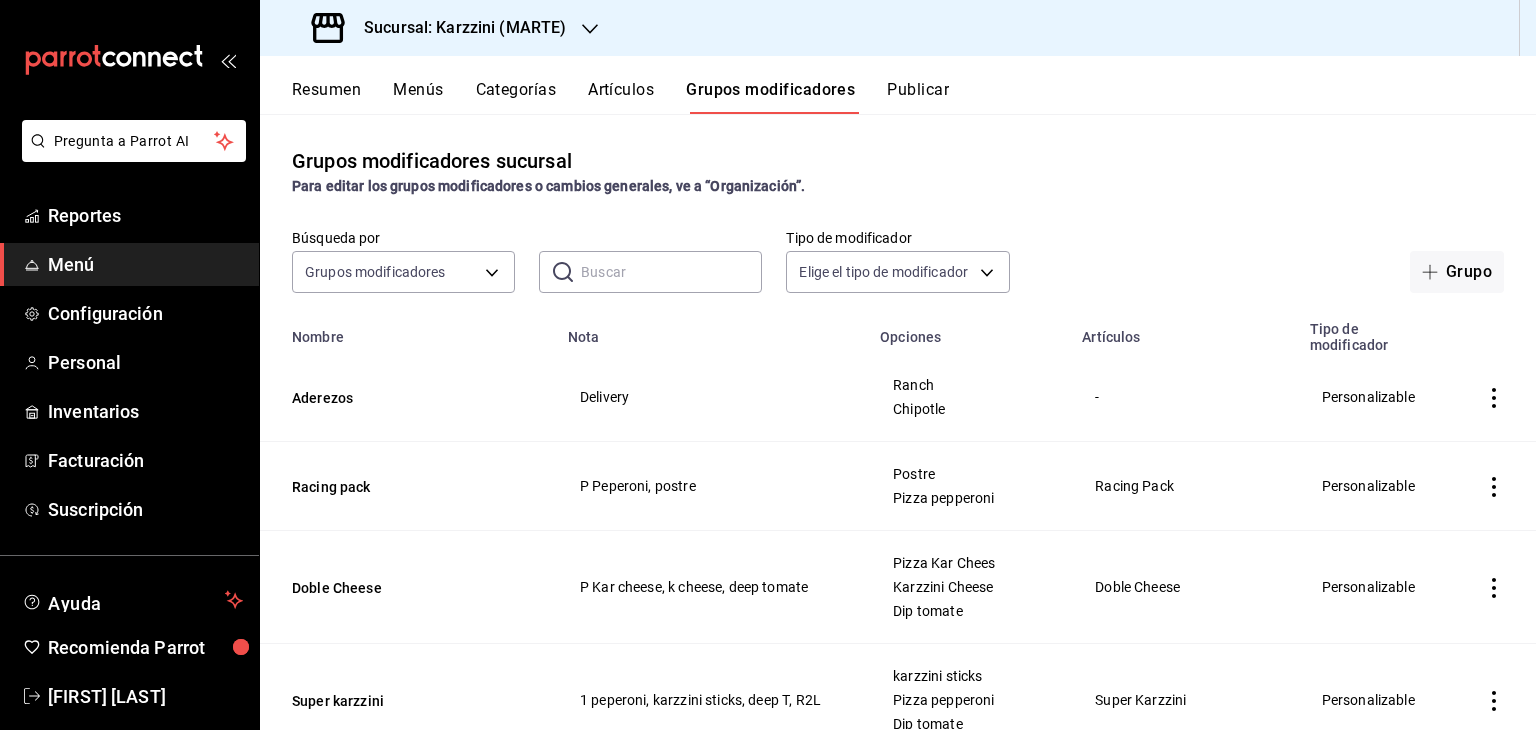 click on "Publicar" at bounding box center [918, 97] 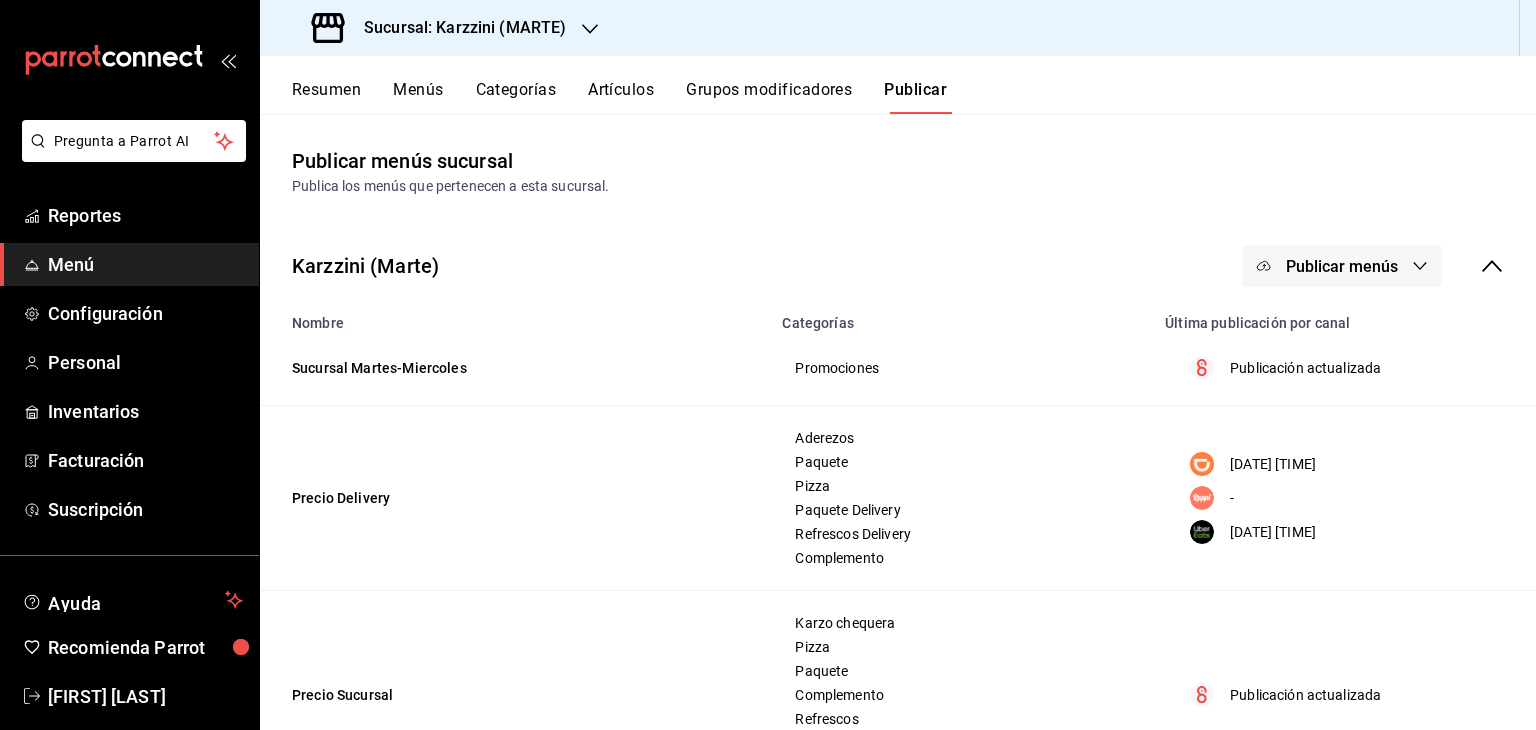 click 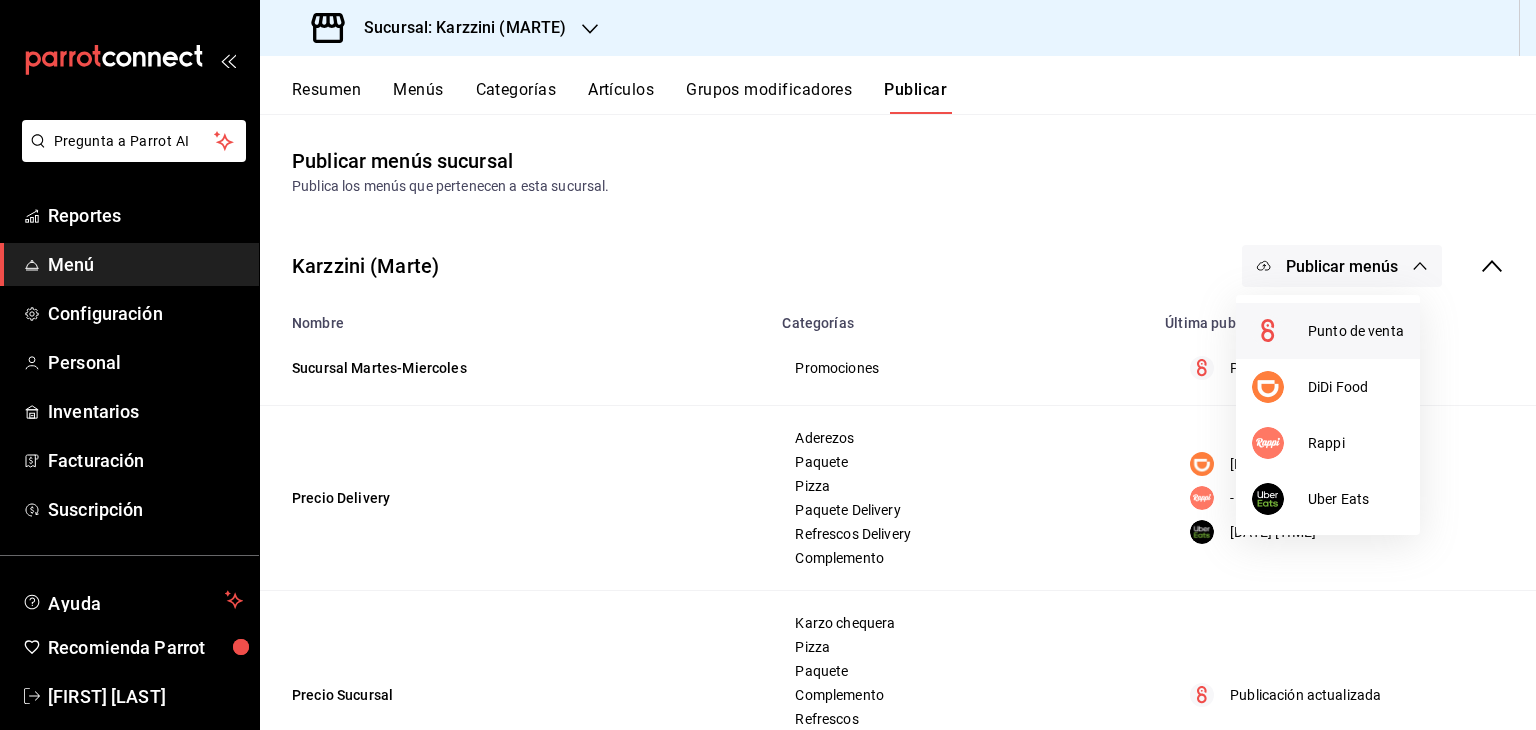click on "Punto de venta" at bounding box center (1356, 331) 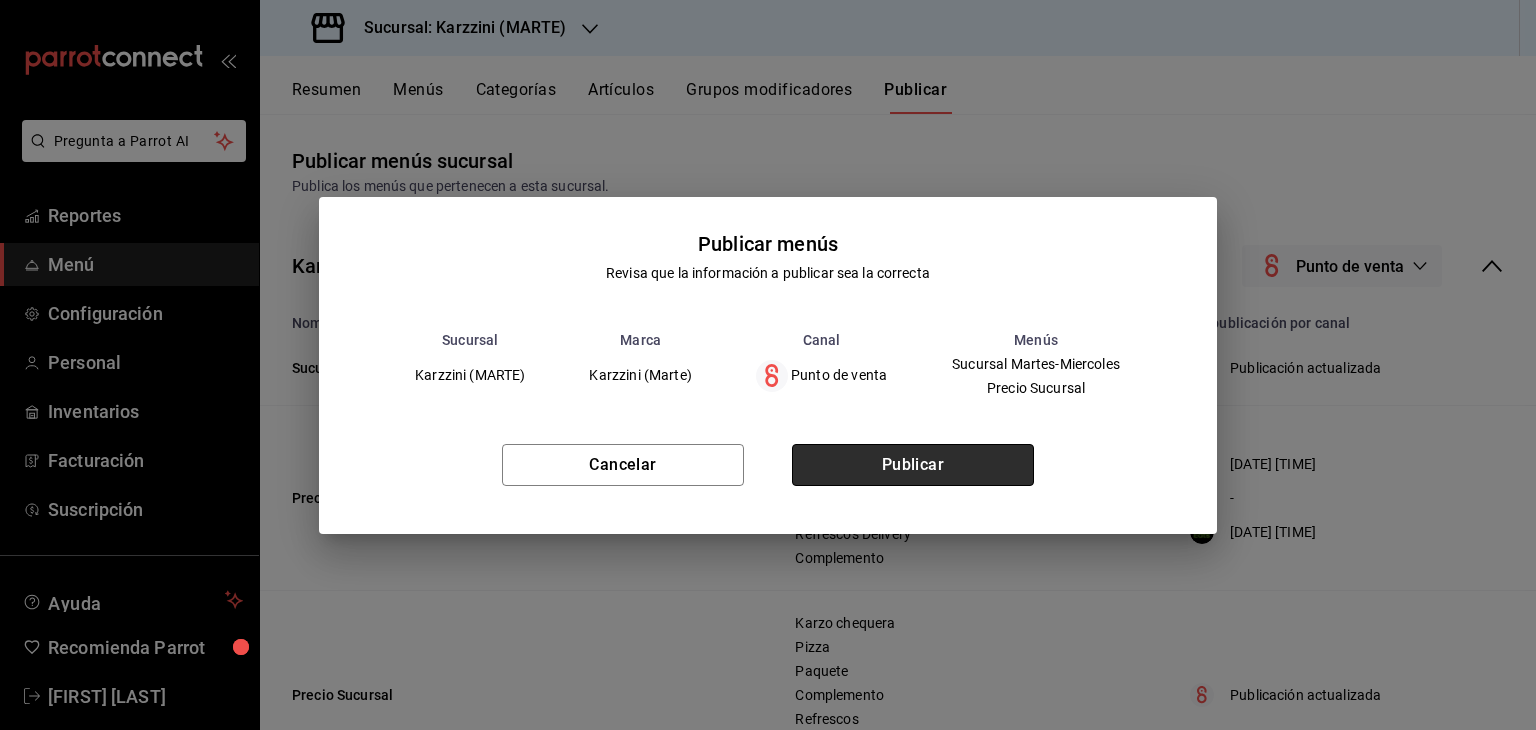 click on "Publicar" at bounding box center [913, 465] 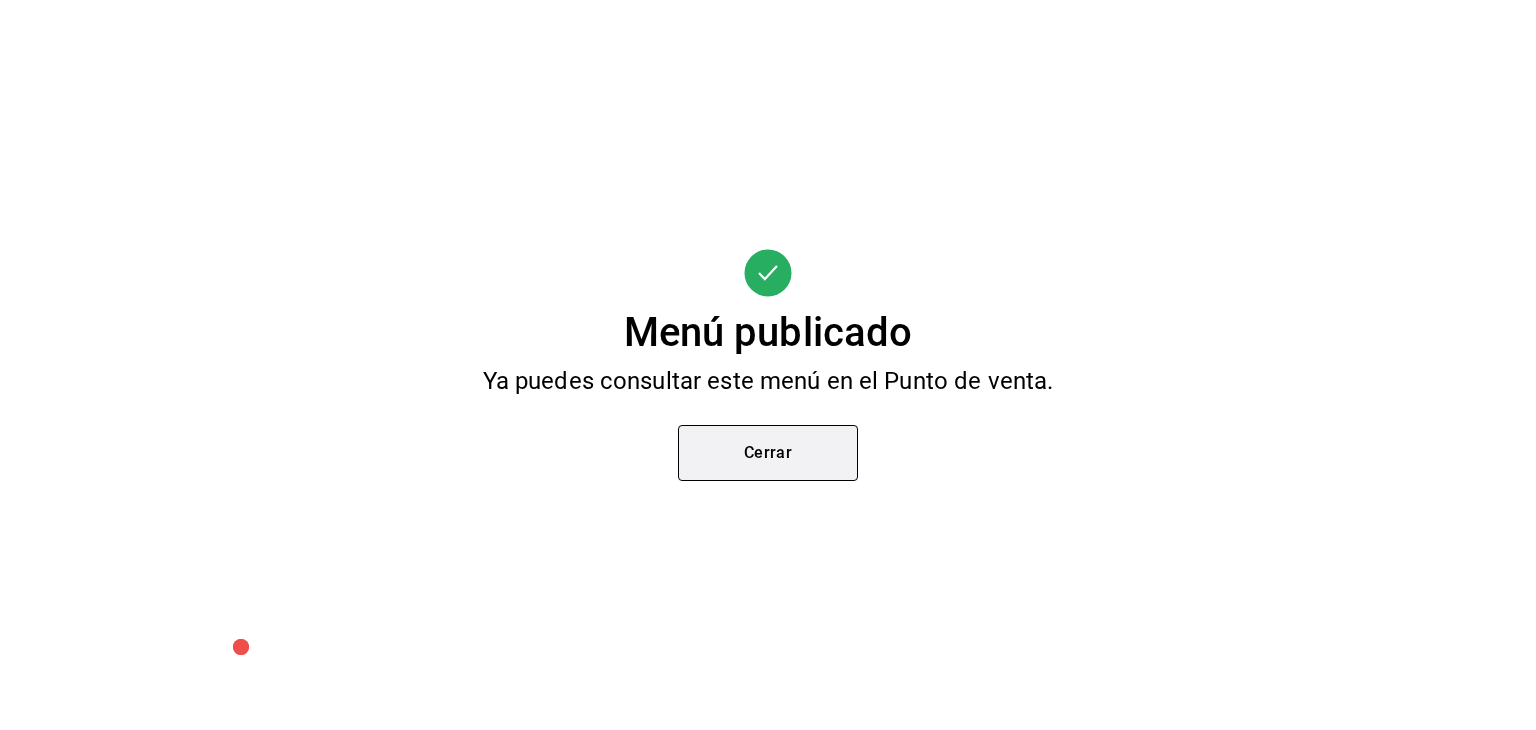click on "Cerrar" at bounding box center [768, 453] 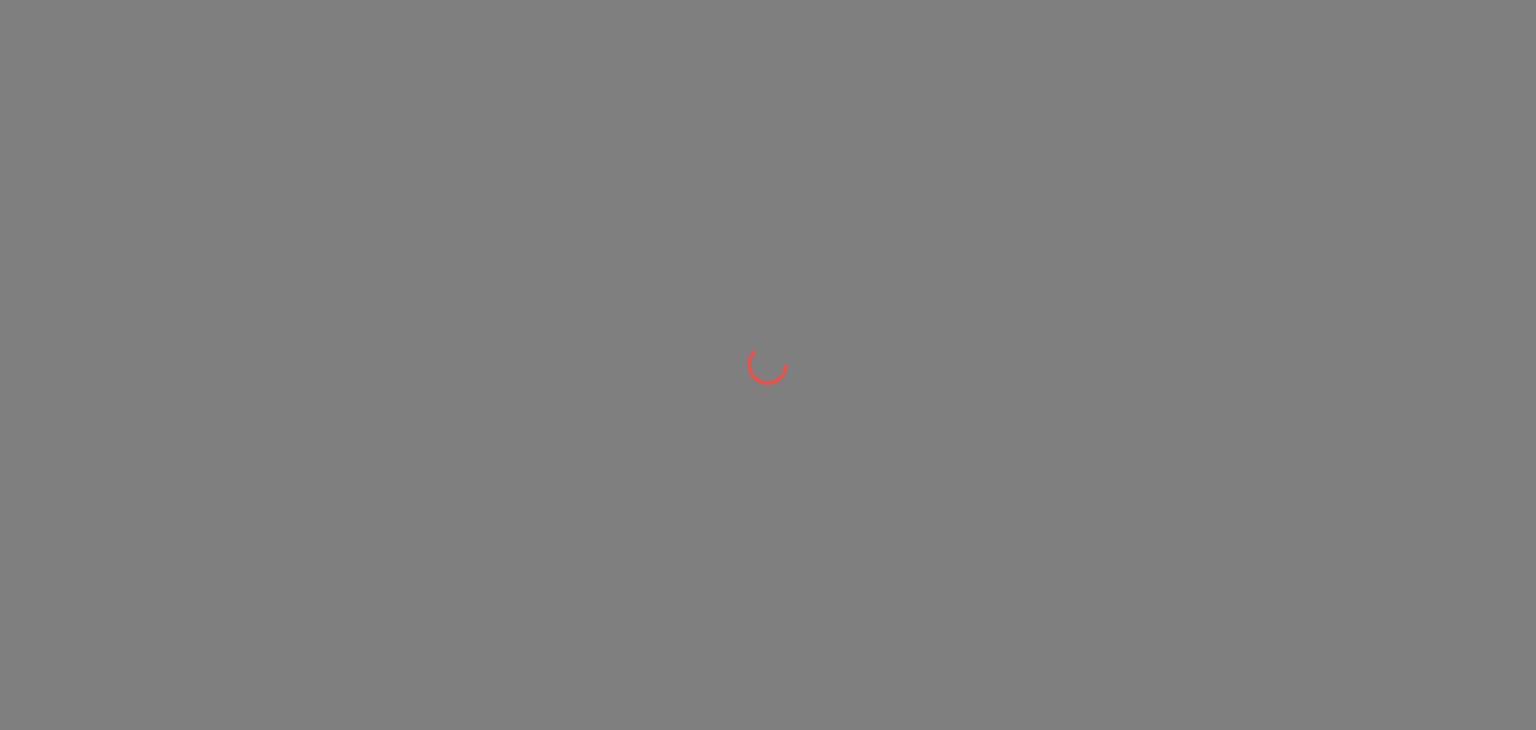 scroll, scrollTop: 0, scrollLeft: 0, axis: both 